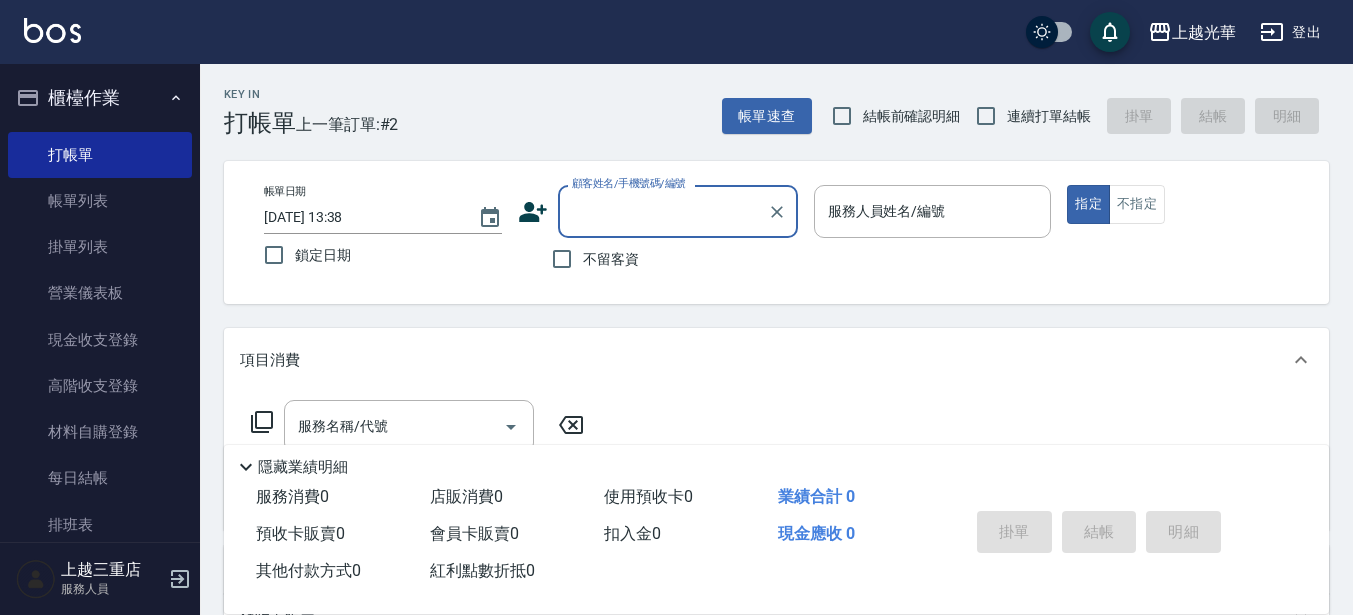 scroll, scrollTop: 0, scrollLeft: 0, axis: both 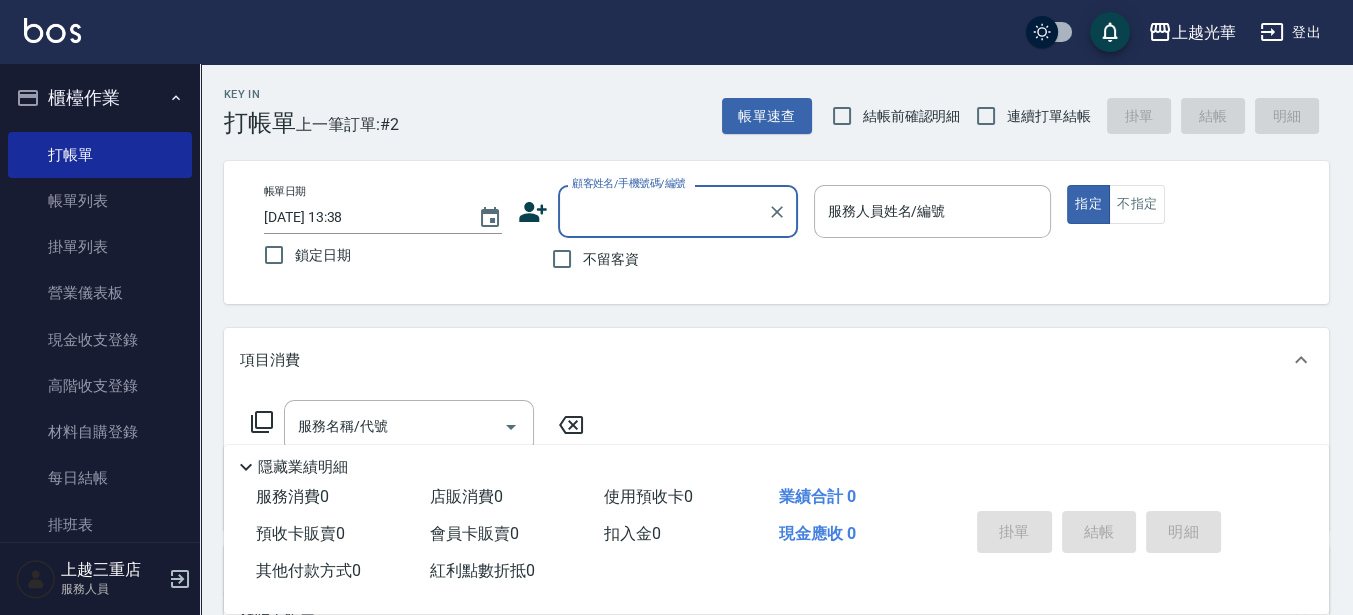 click on "不留客資" at bounding box center [590, 259] 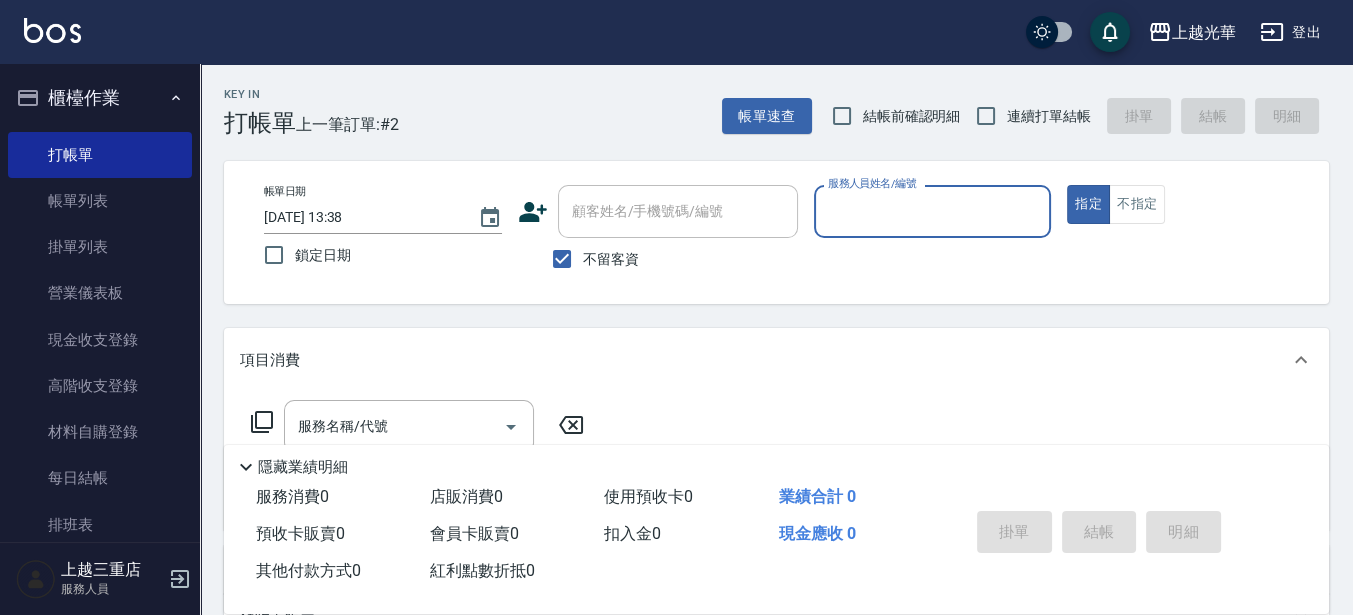 drag, startPoint x: 987, startPoint y: 217, endPoint x: 945, endPoint y: 222, distance: 42.296574 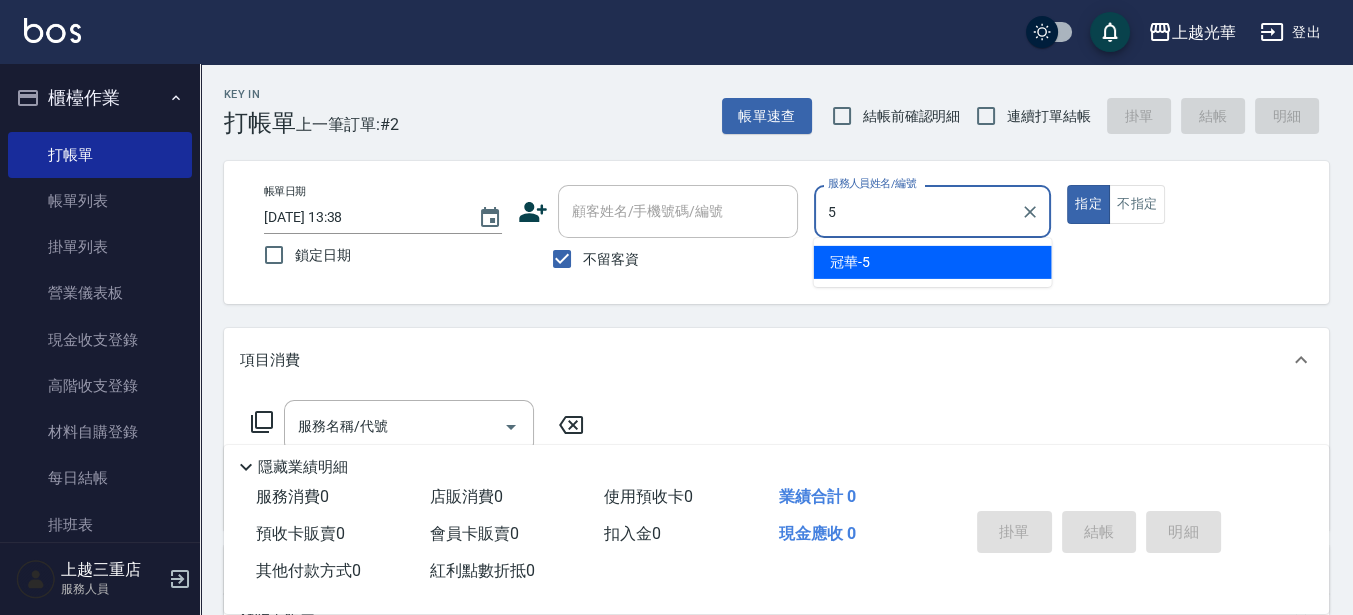 type on "冠華-5" 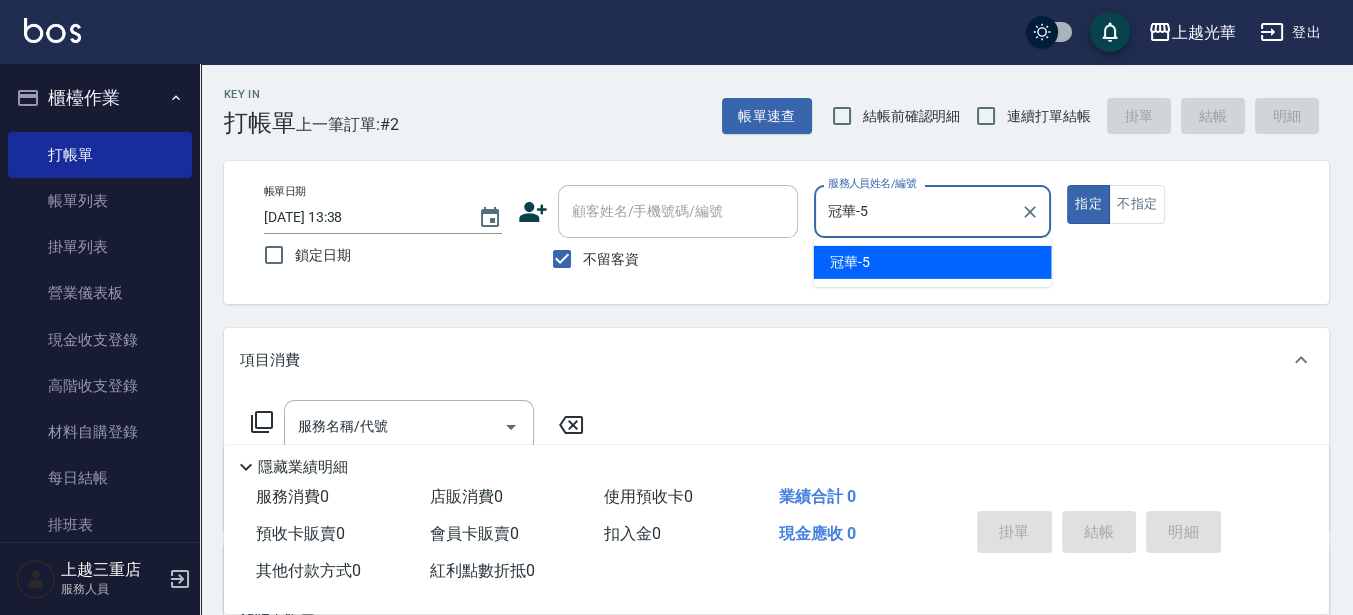 type on "true" 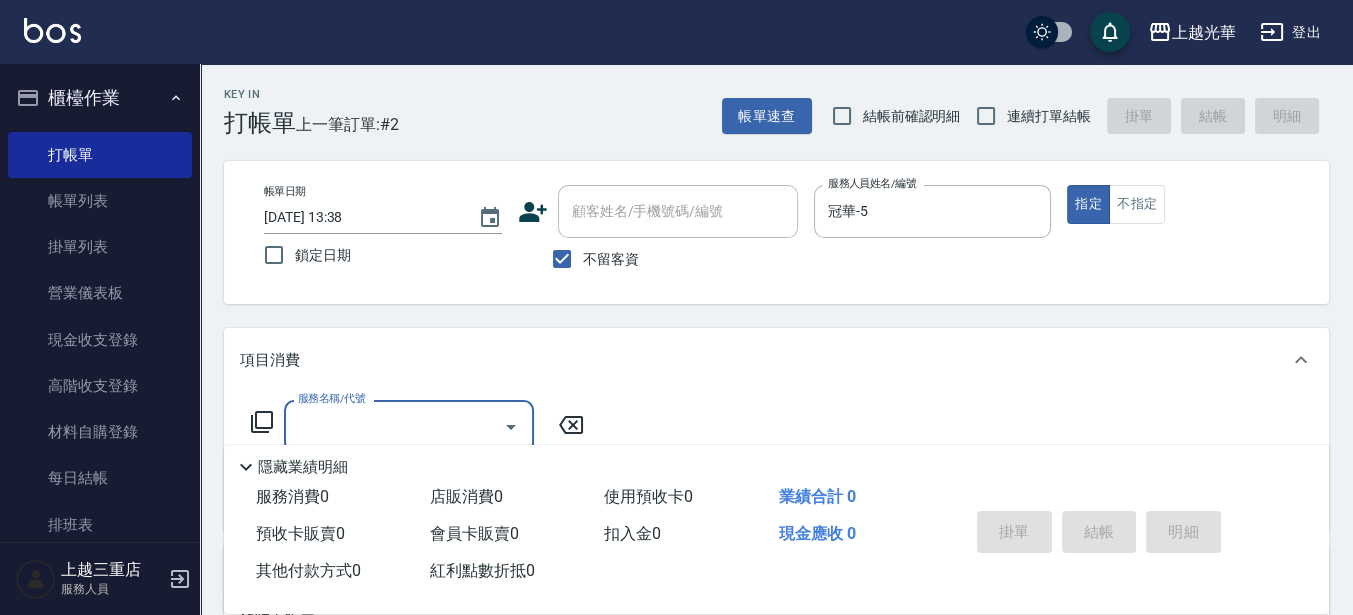 drag, startPoint x: 1143, startPoint y: 203, endPoint x: 730, endPoint y: 406, distance: 460.19345 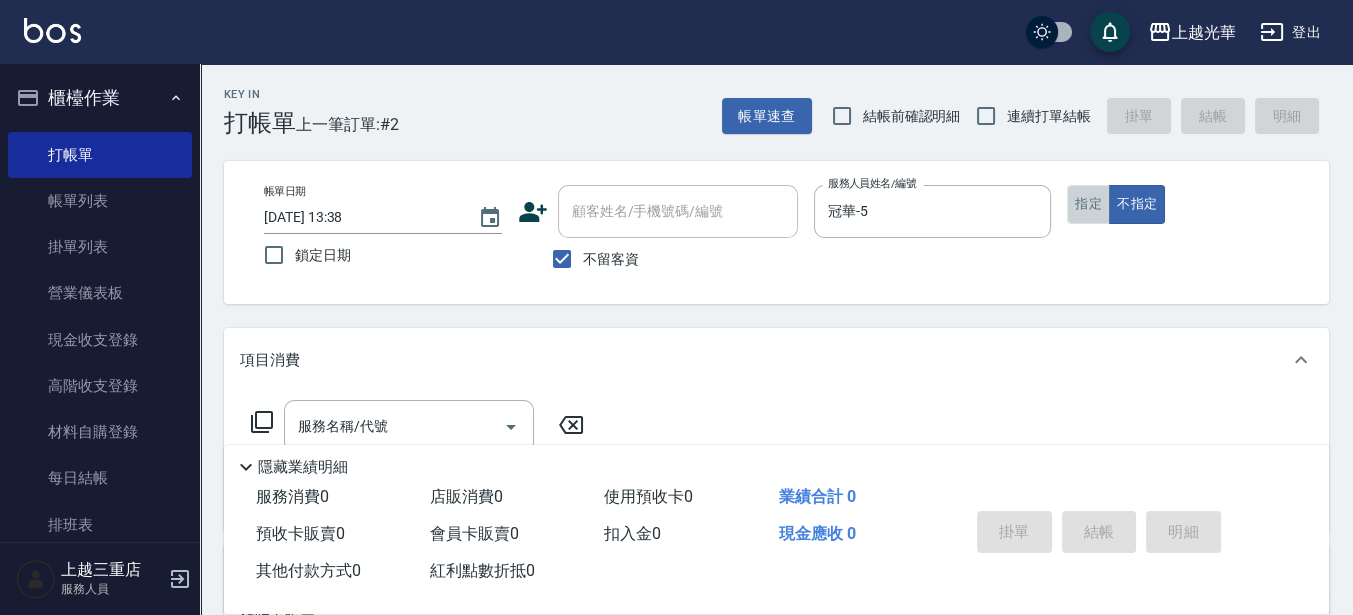 drag, startPoint x: 1098, startPoint y: 198, endPoint x: 787, endPoint y: 321, distance: 334.43982 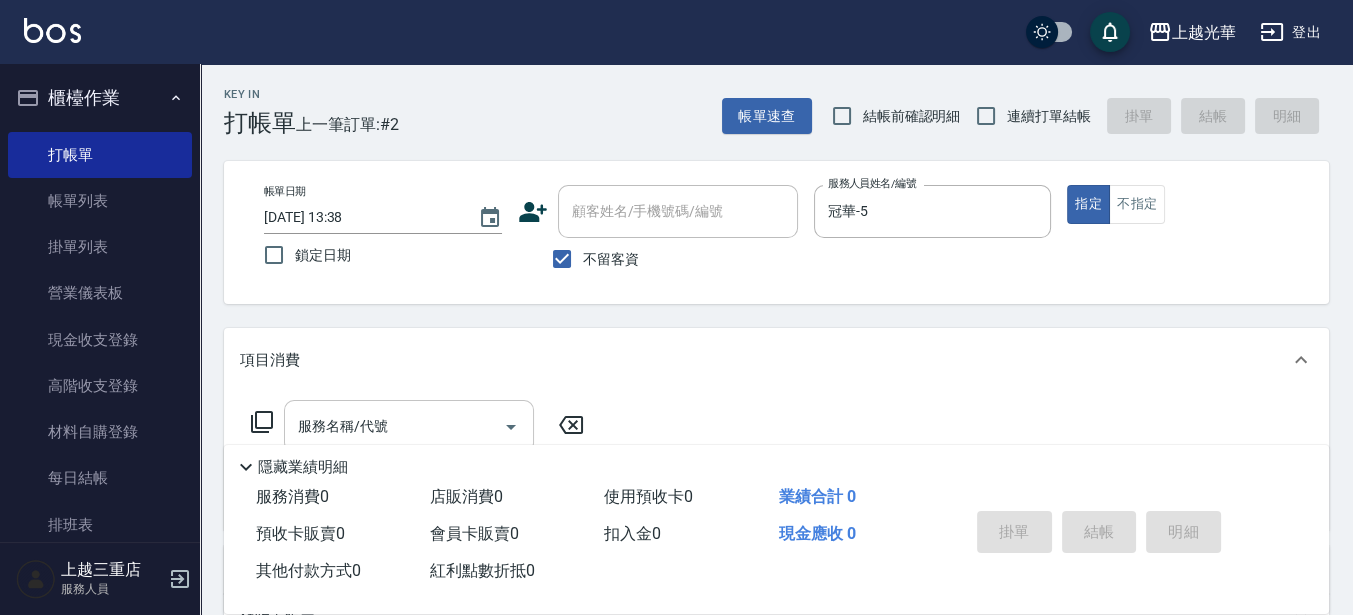 click on "服務名稱/代號" at bounding box center [394, 426] 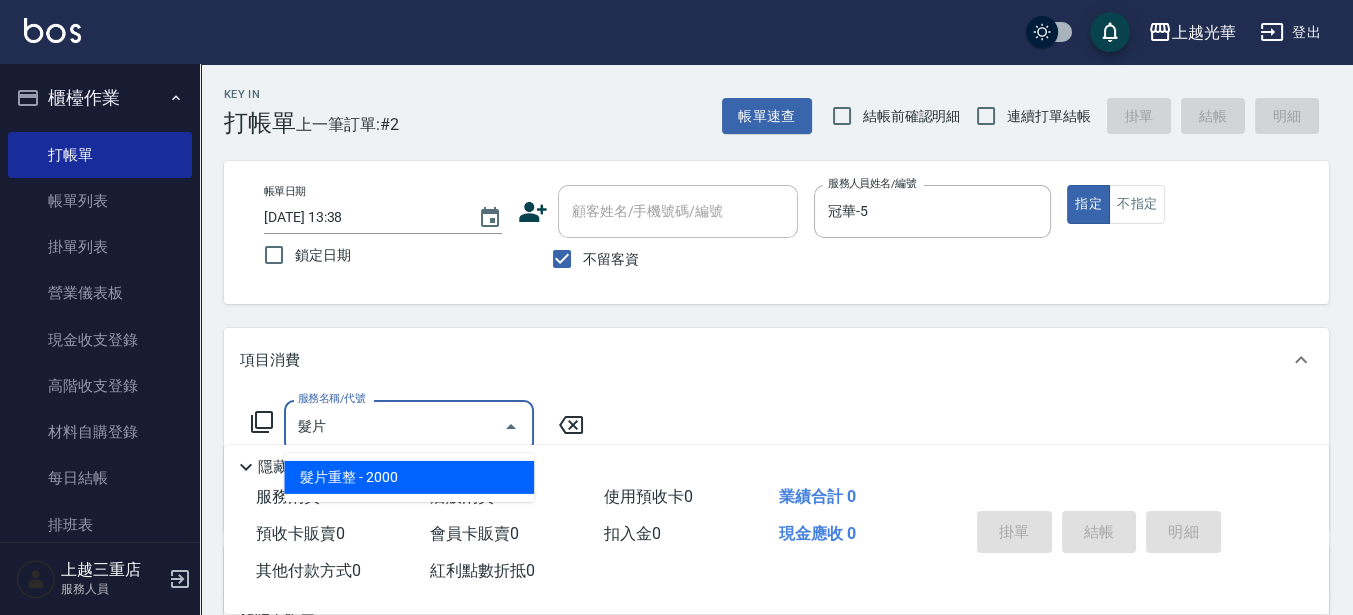 click on "髮片重整 - 2000" at bounding box center (409, 477) 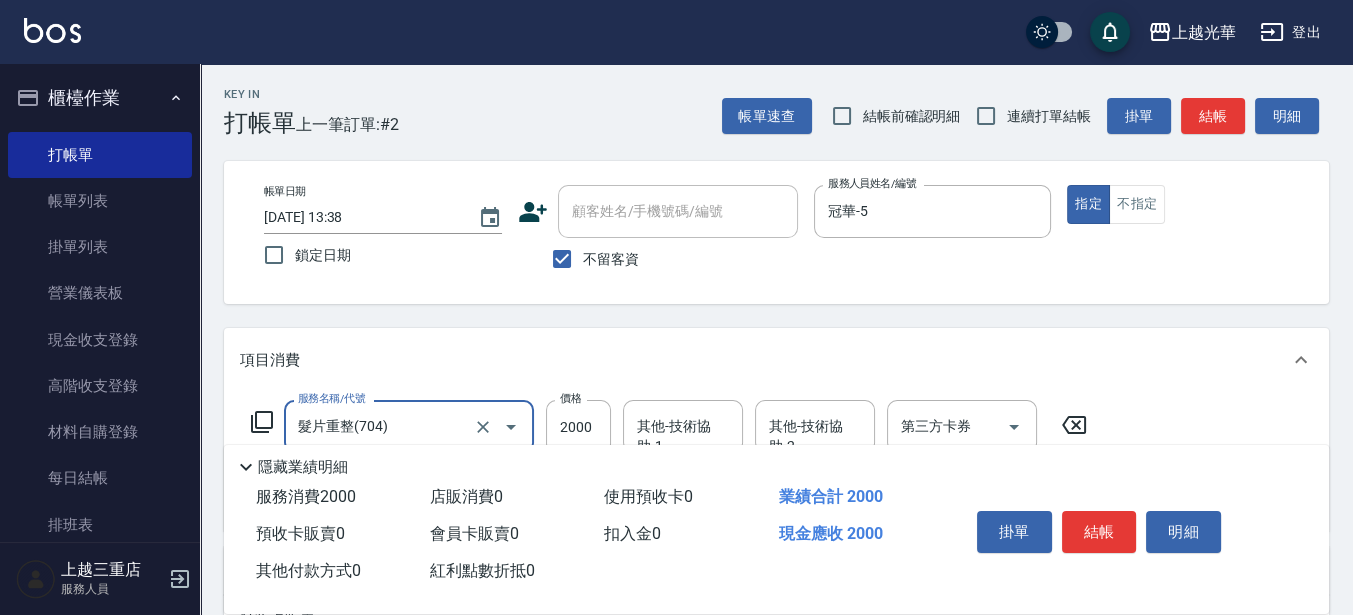 scroll, scrollTop: 125, scrollLeft: 0, axis: vertical 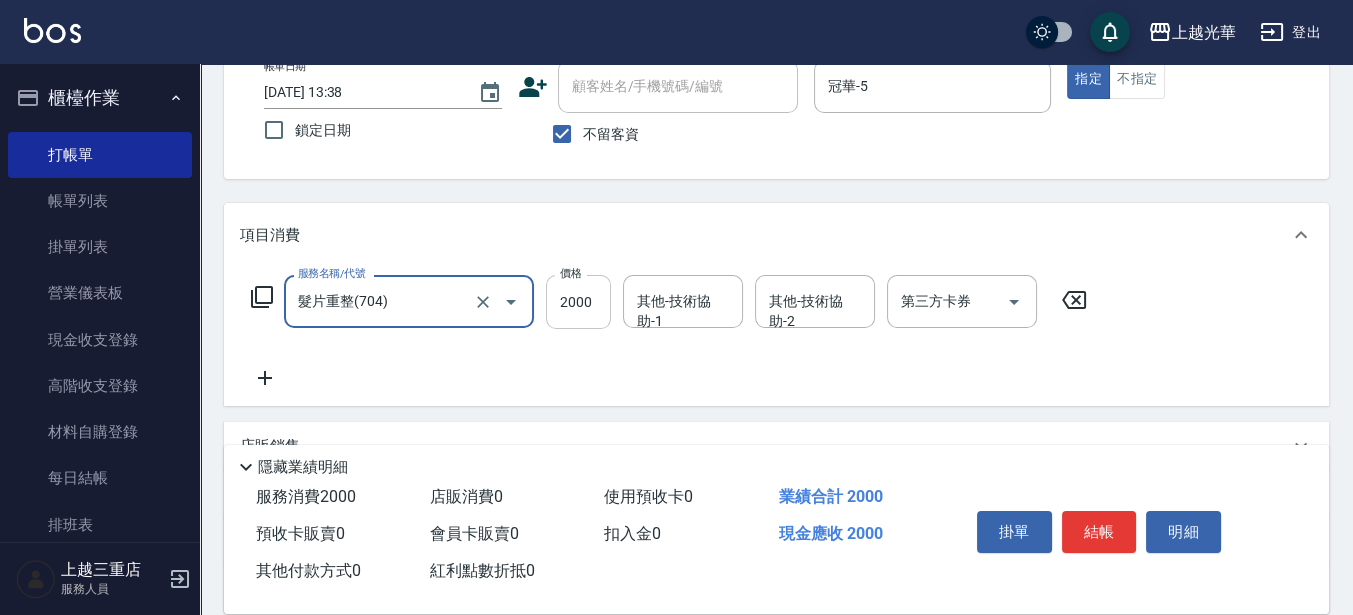 type on "髮片重整(704)" 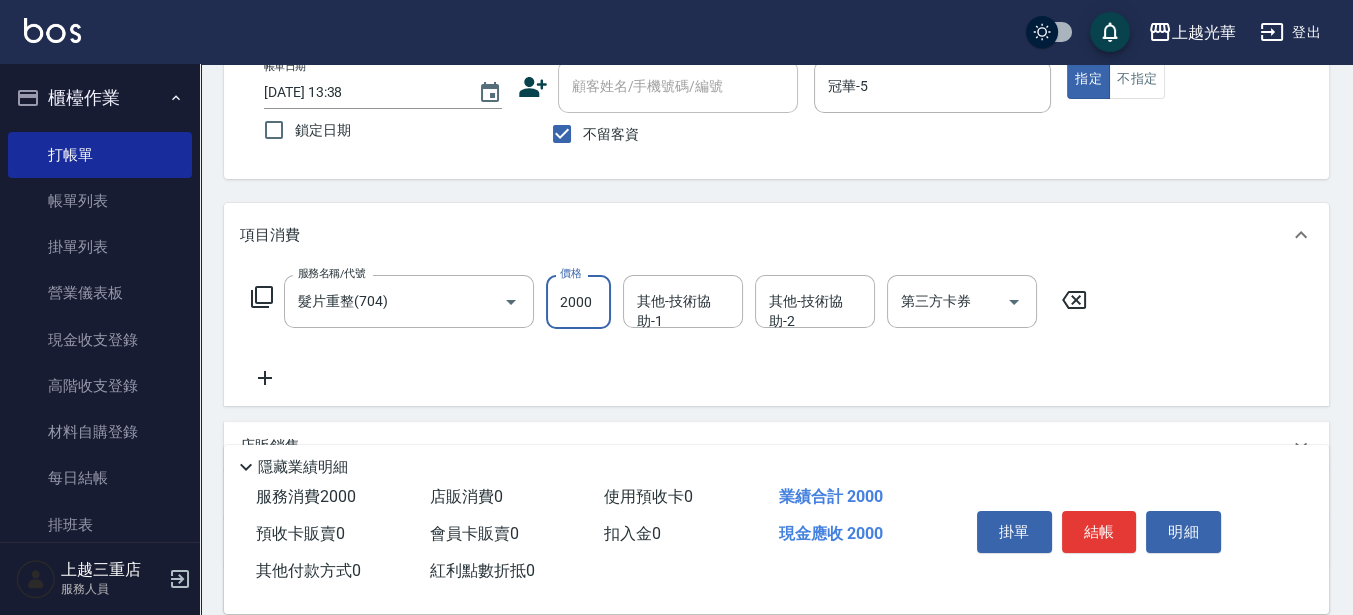 click on "2000" at bounding box center (578, 302) 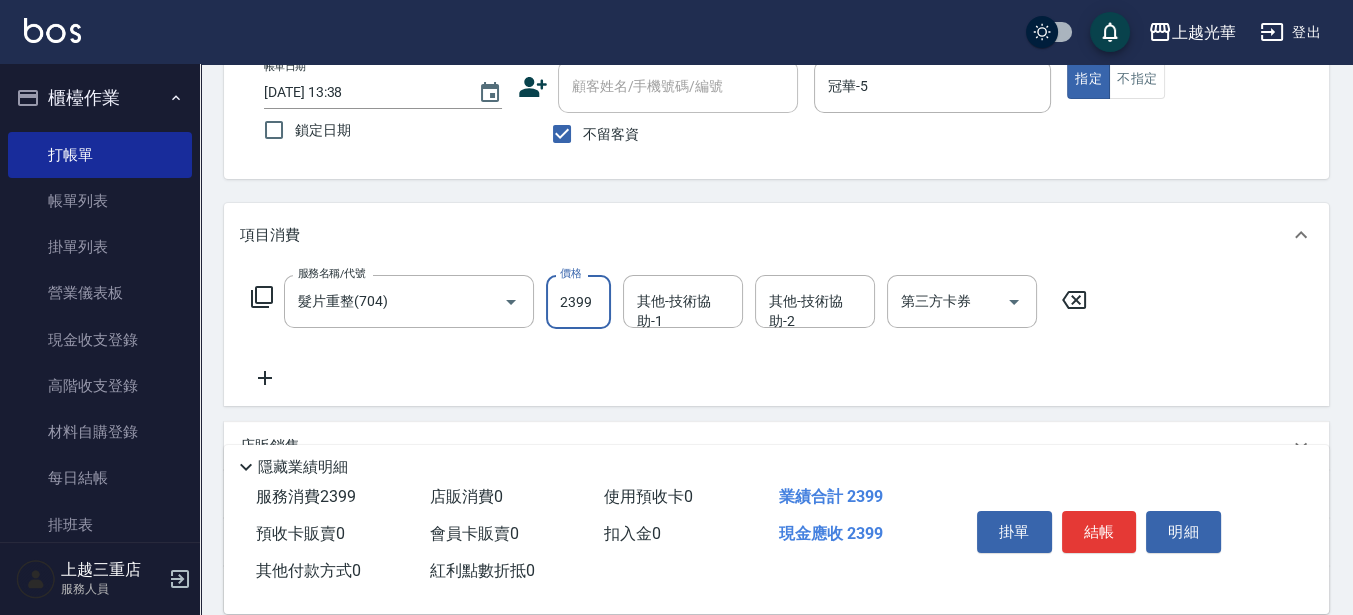 type on "2399" 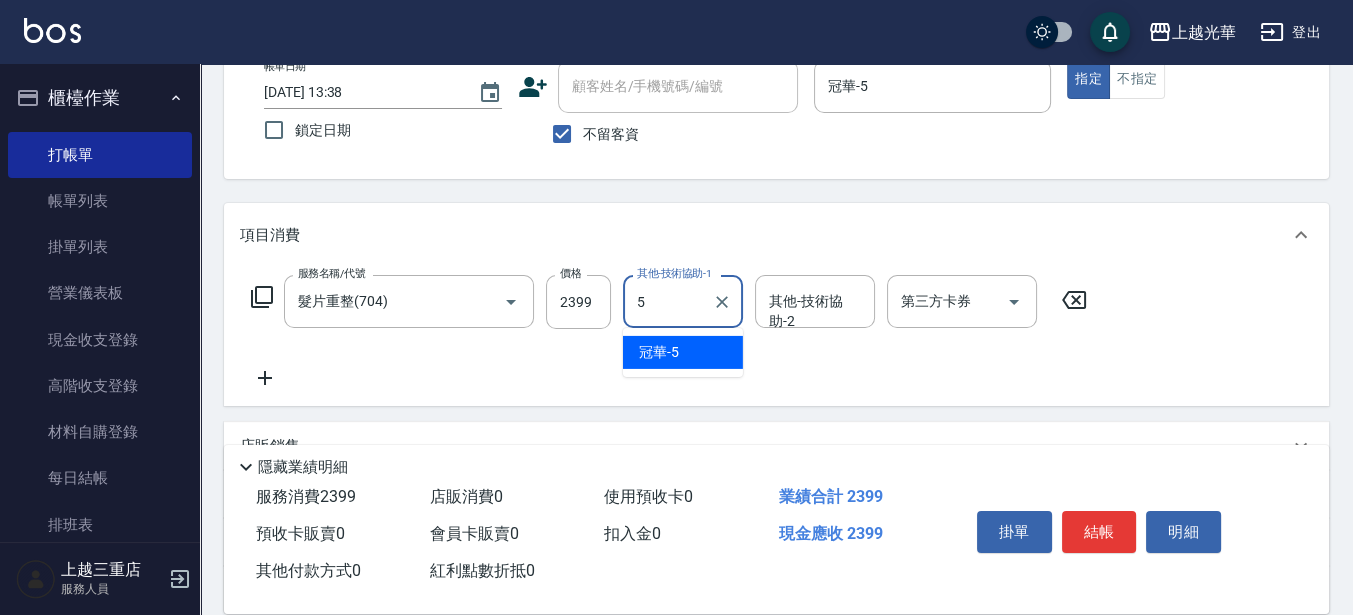 type on "冠華-5" 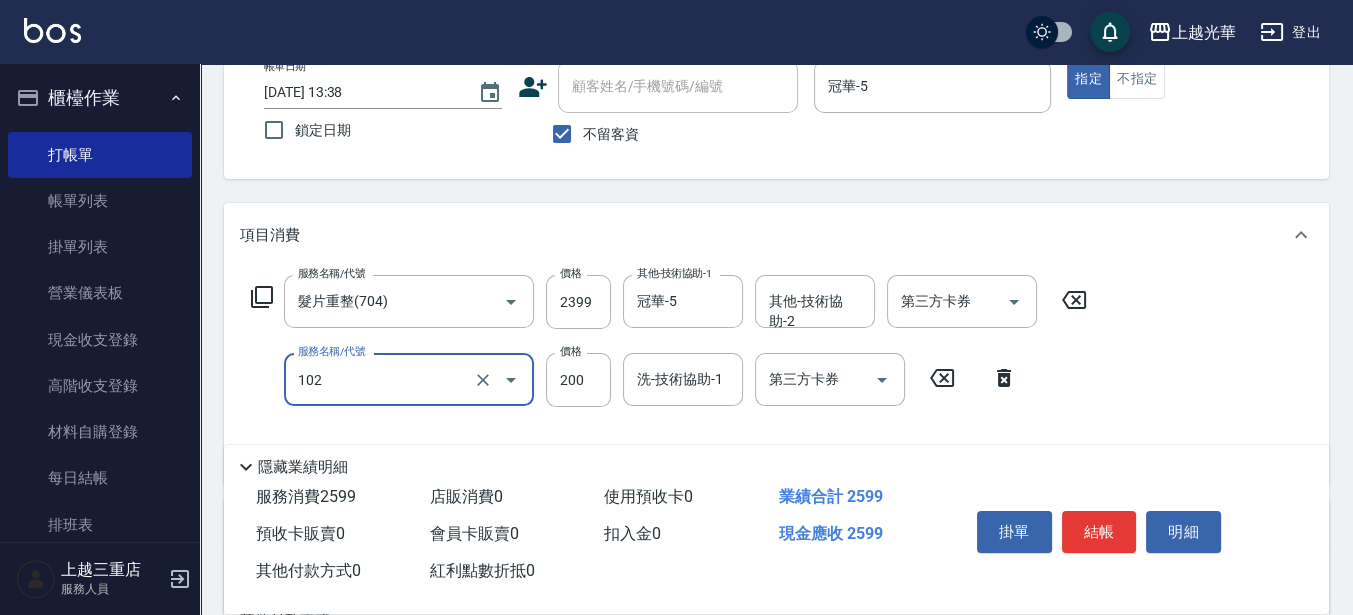 type on "指定洗髮(102)" 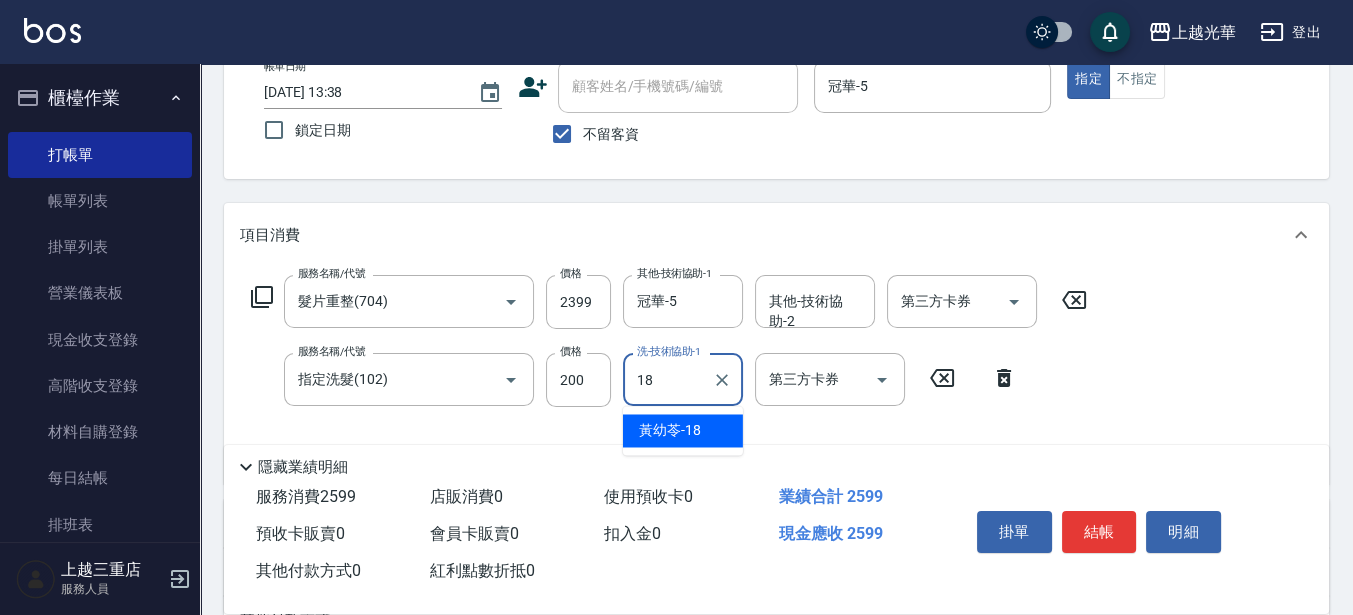 type on "[PERSON_NAME]-18" 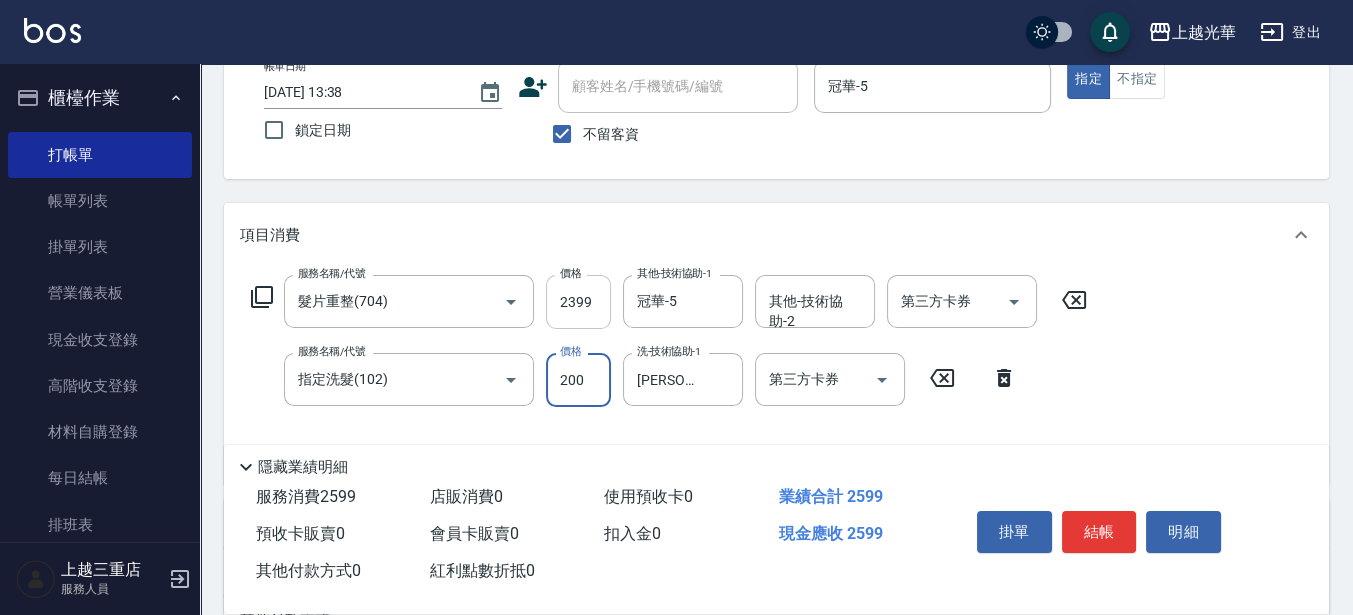 click on "2399" at bounding box center [578, 302] 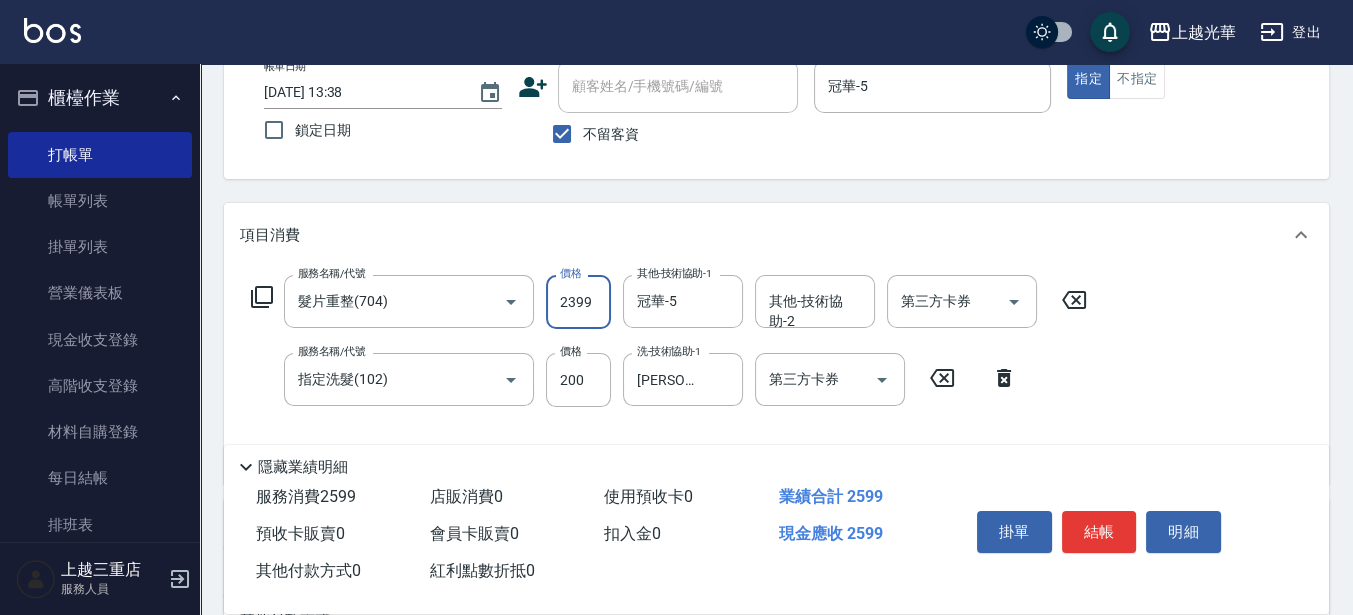click on "2399" at bounding box center [578, 302] 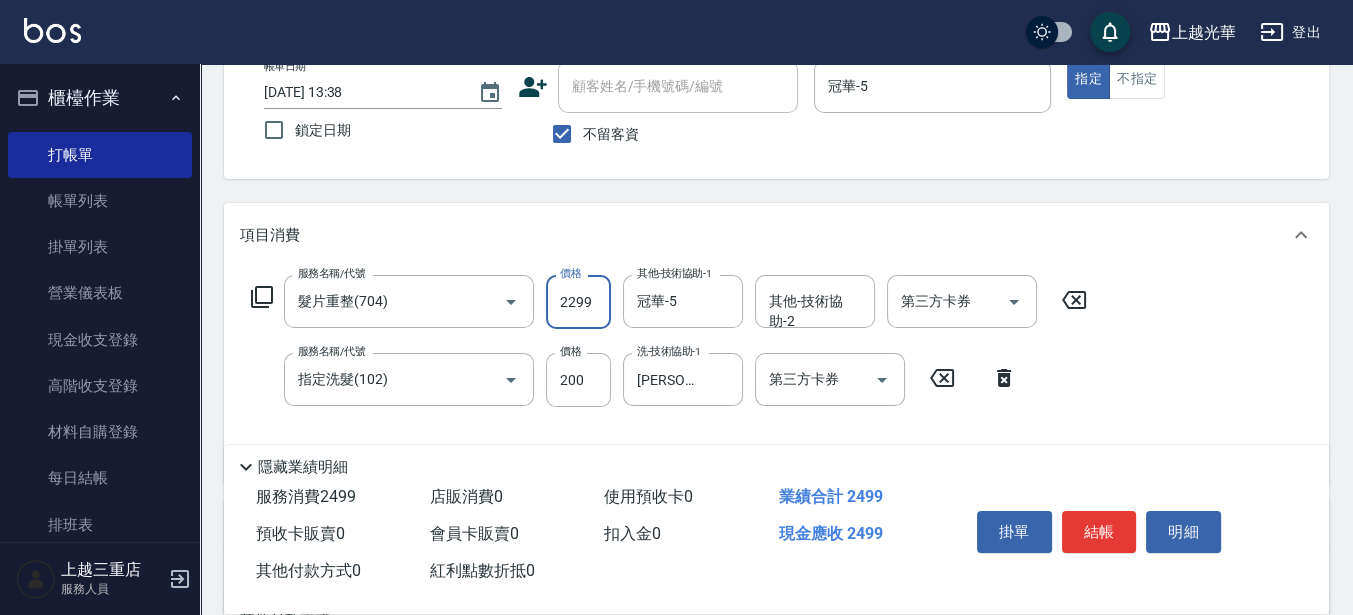 type on "2299" 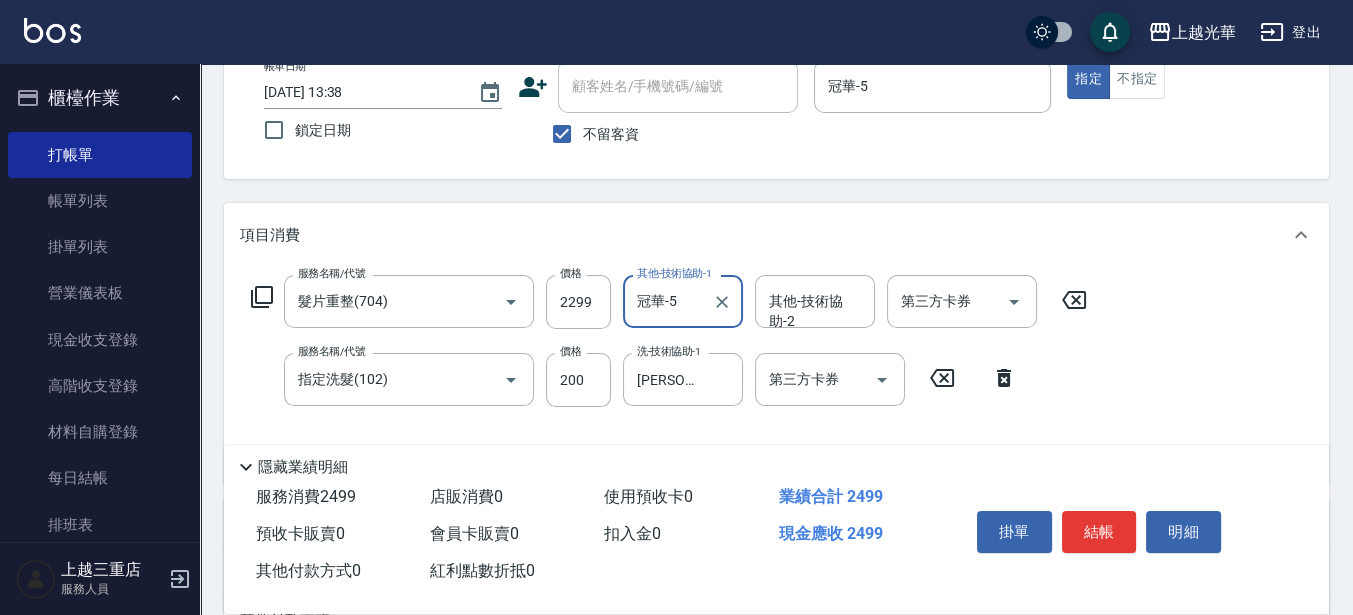 click on "服務名稱/代號 髮片重整(704) 服務名稱/代號 價格 2299 價格 其他-技術協助-1 冠華-5 其他-技術協助-1 其他-技術協助-2 其他-技術協助-2 第三方卡券 第三方卡券 服務名稱/代號 指定洗髮(102) 服務名稱/代號 價格 200 價格 洗-技術協助-1 [PERSON_NAME]-18 洗-技術協助-1 第三方卡券 第三方卡券" at bounding box center [776, 375] 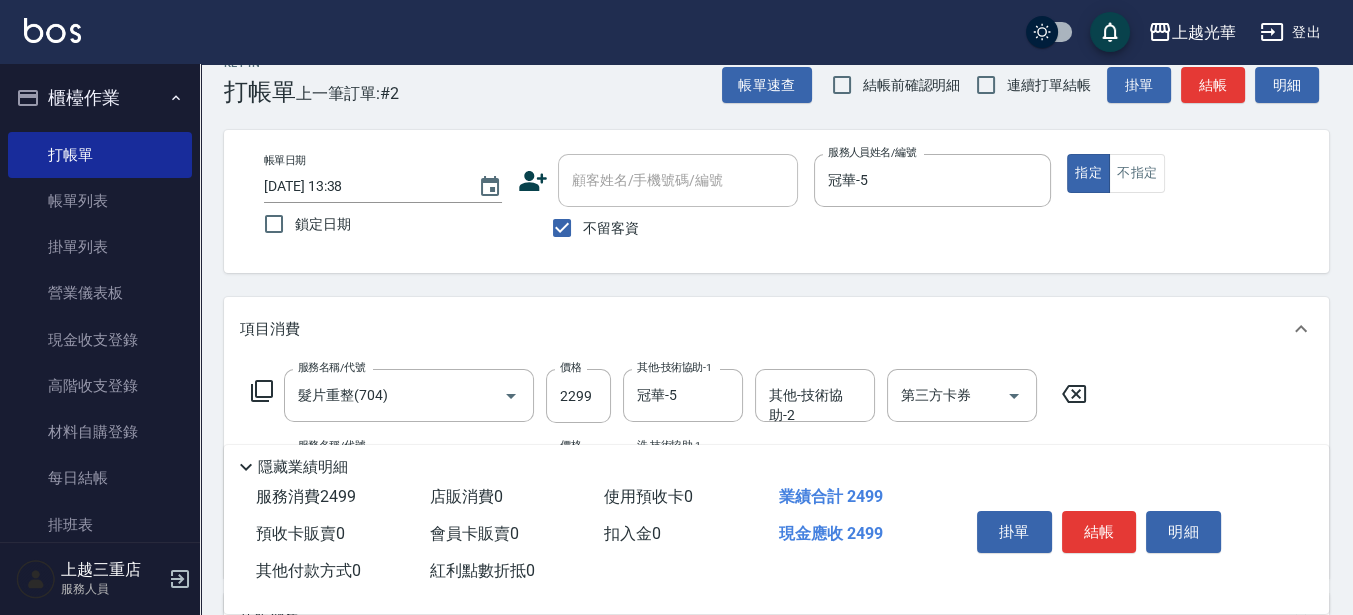 scroll, scrollTop: 0, scrollLeft: 0, axis: both 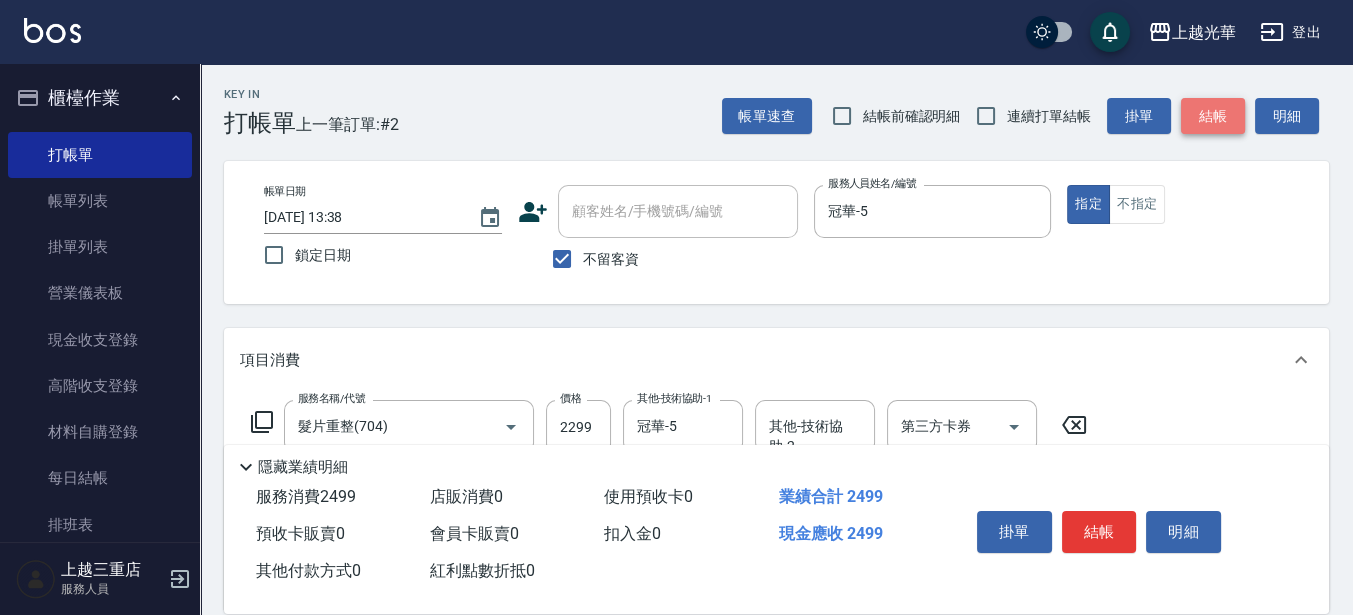 drag, startPoint x: 1219, startPoint y: 111, endPoint x: 763, endPoint y: 231, distance: 471.52518 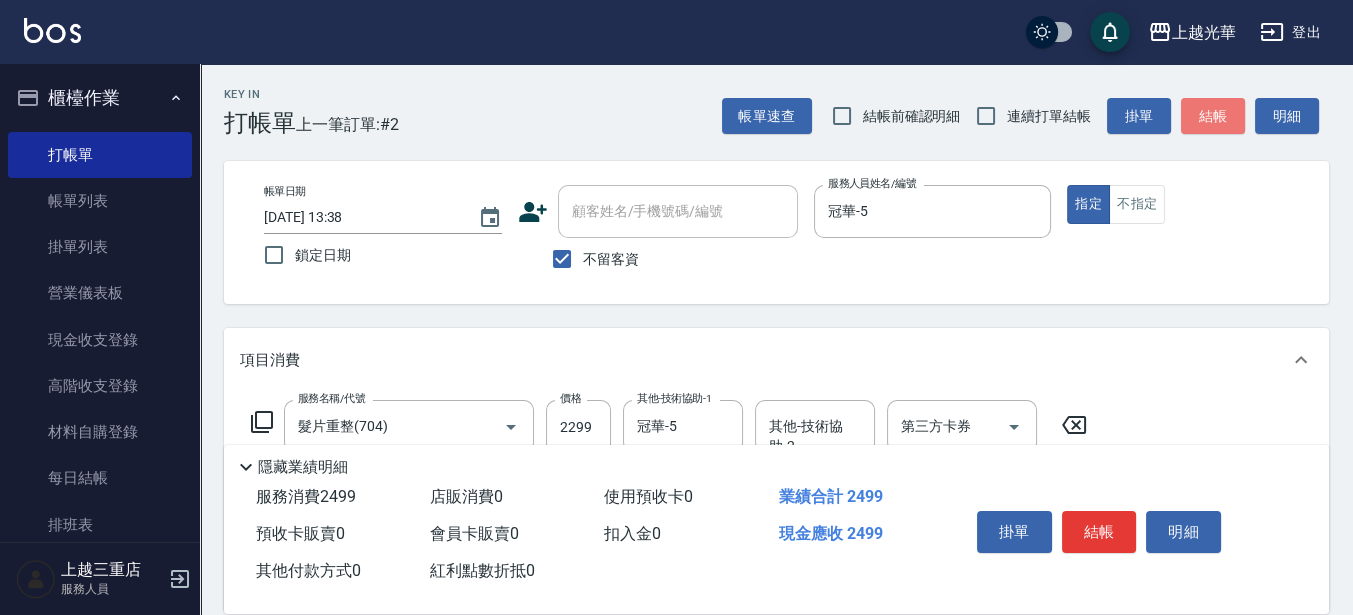 click on "結帳" at bounding box center (1213, 116) 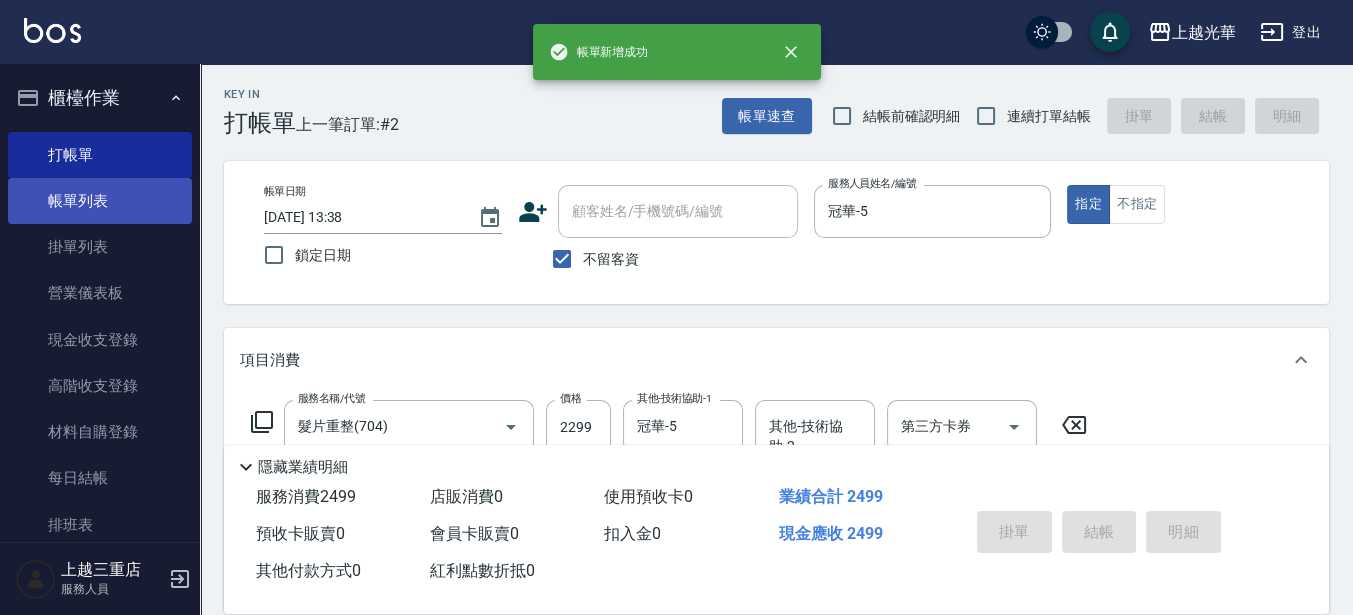 click on "帳單列表" at bounding box center (100, 201) 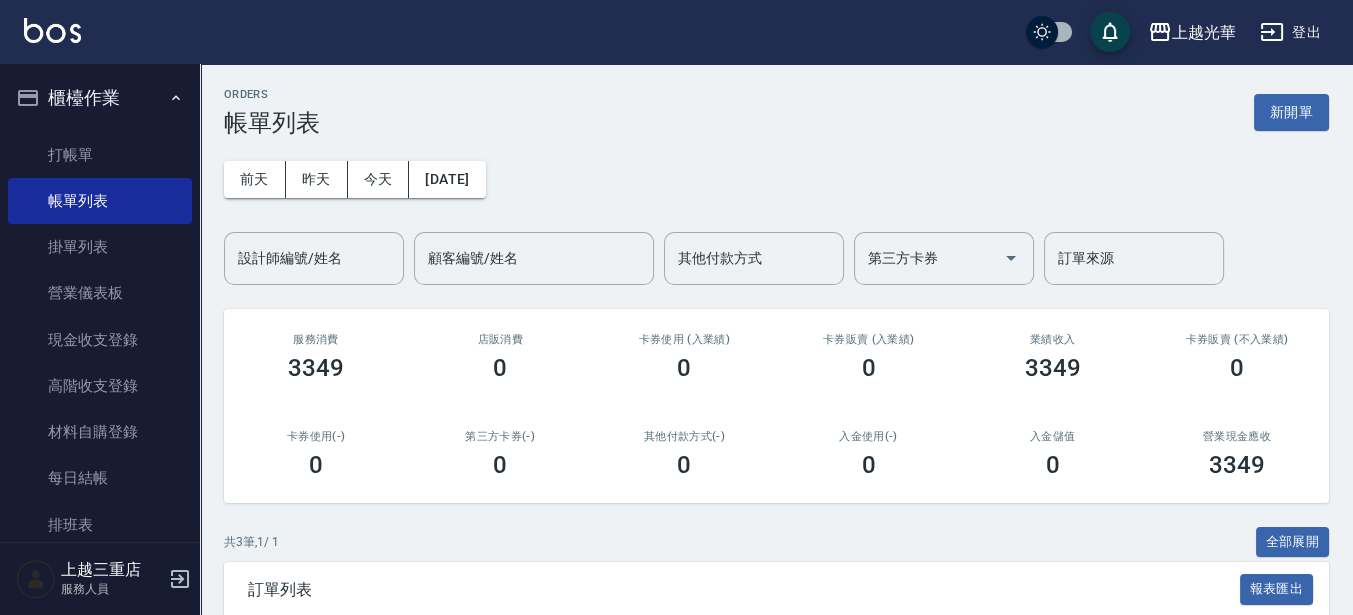 click on "設計師編號/姓名" at bounding box center (314, 258) 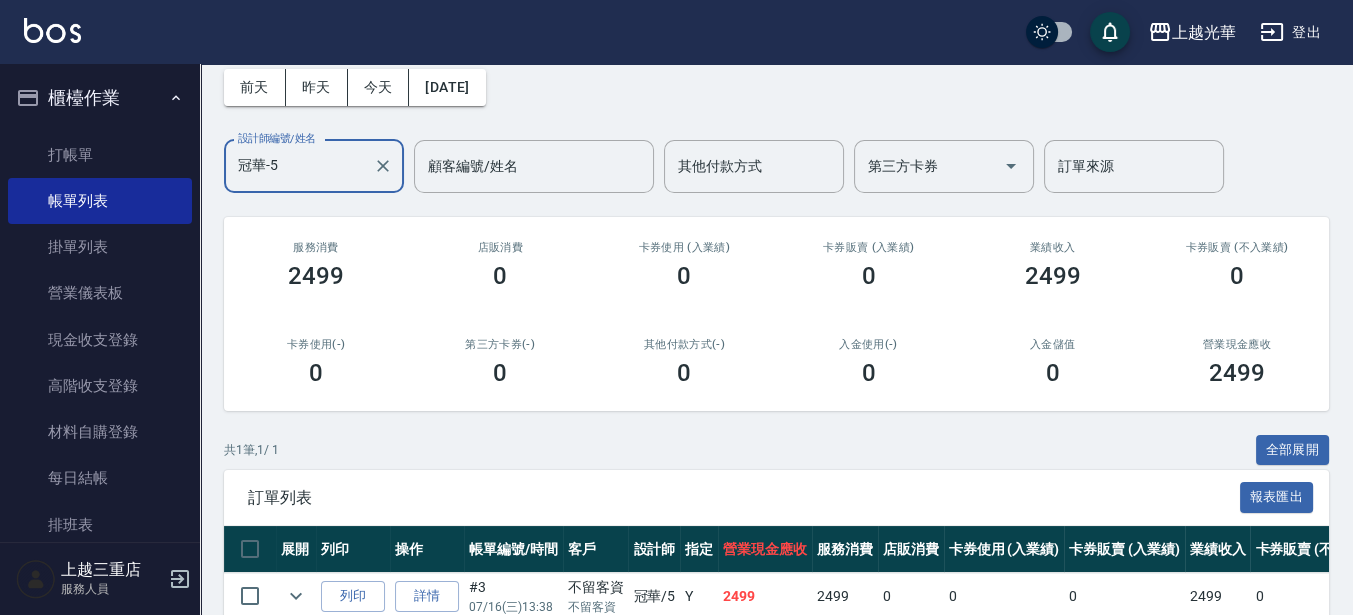 scroll, scrollTop: 125, scrollLeft: 0, axis: vertical 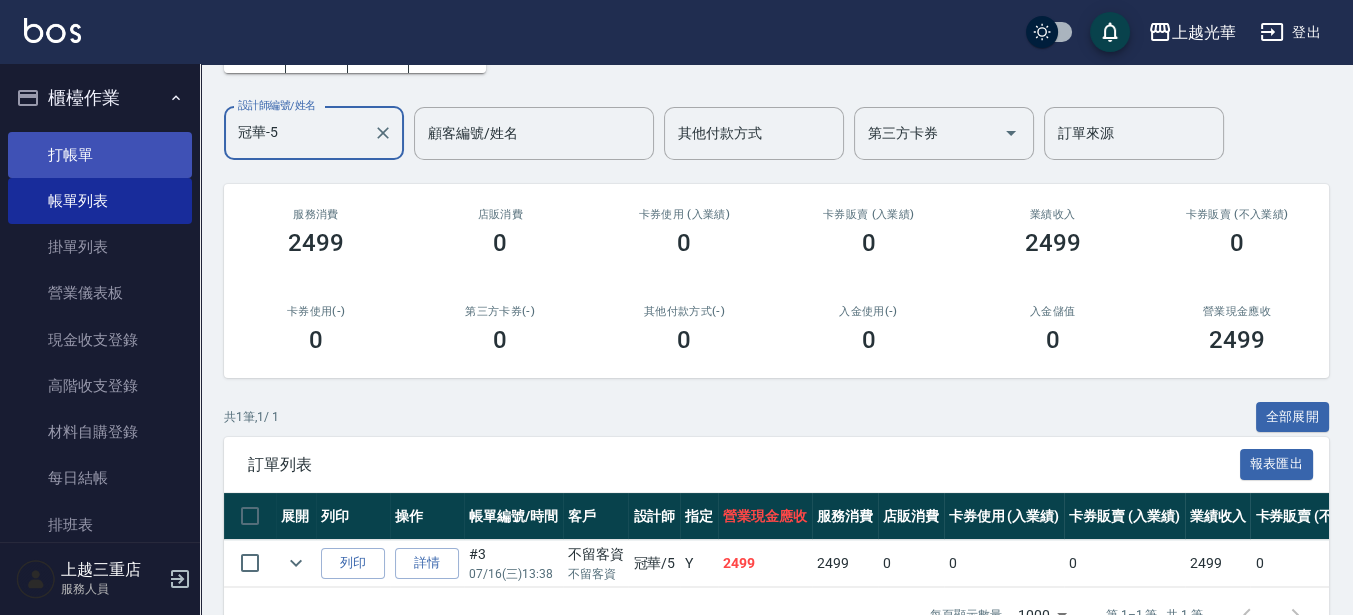 type on "冠華-5" 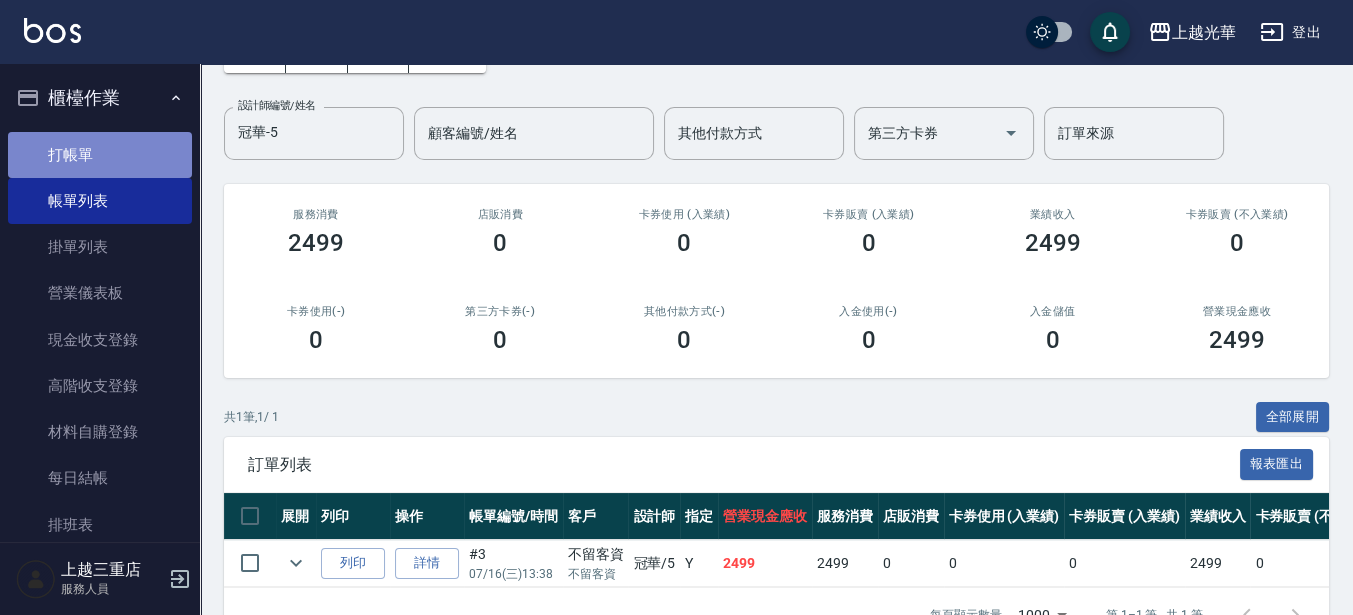 click on "打帳單" at bounding box center (100, 155) 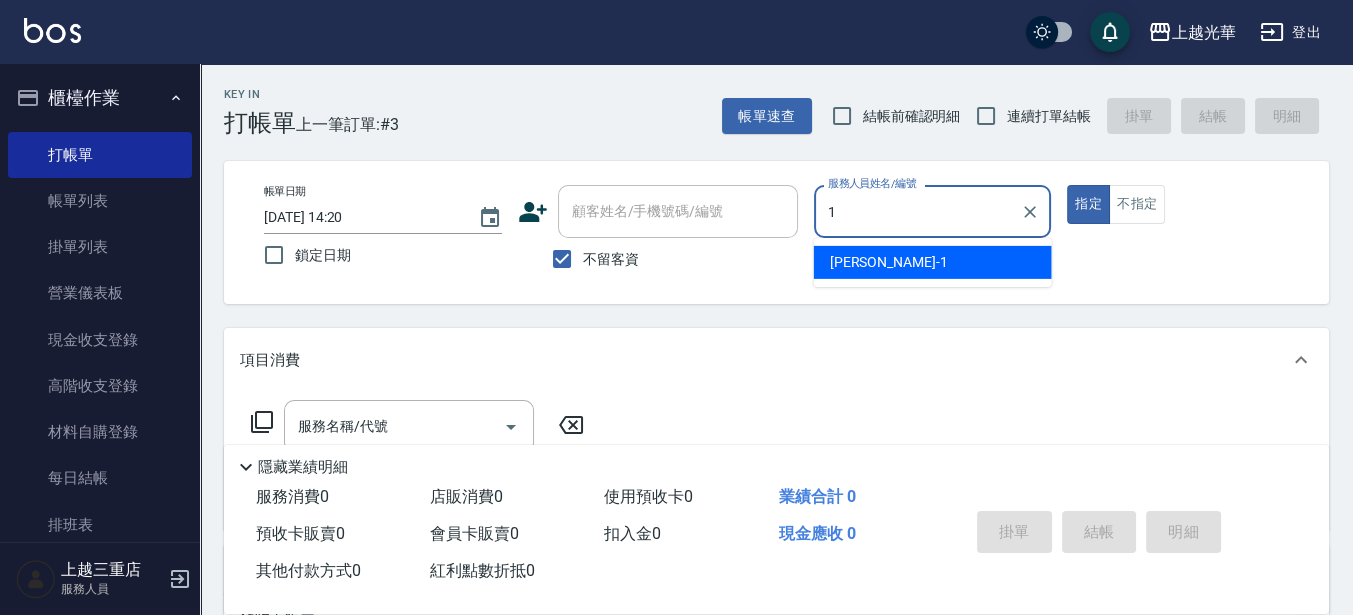 type on "小詹-1" 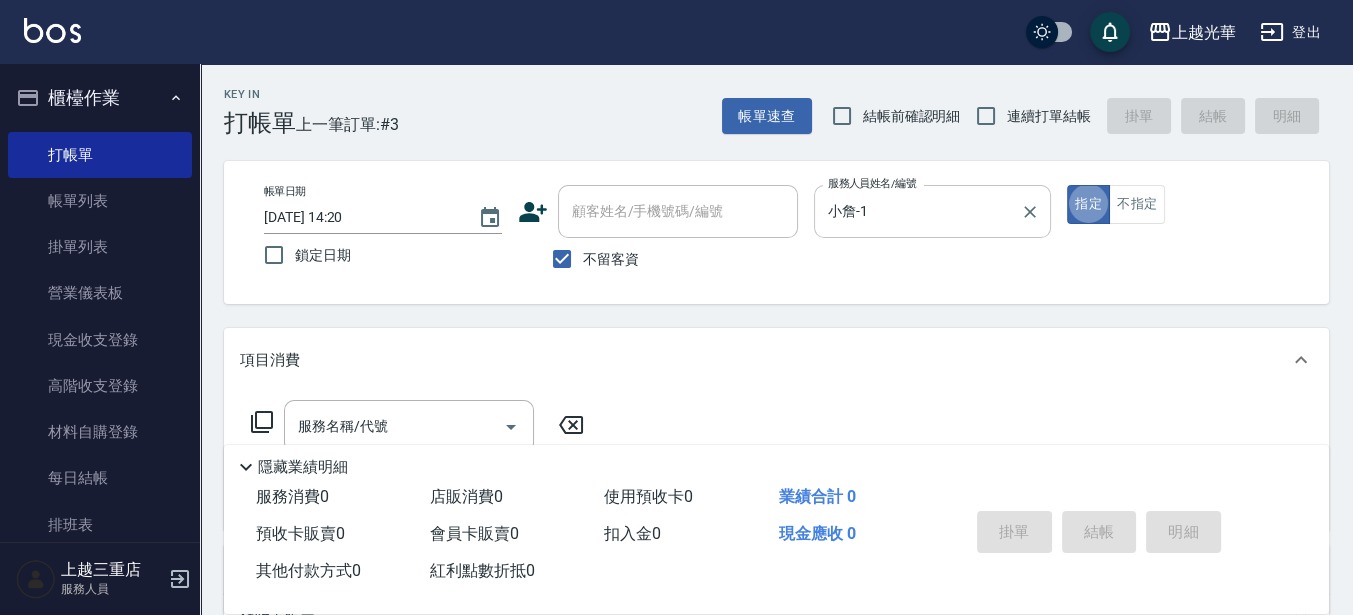 type on "true" 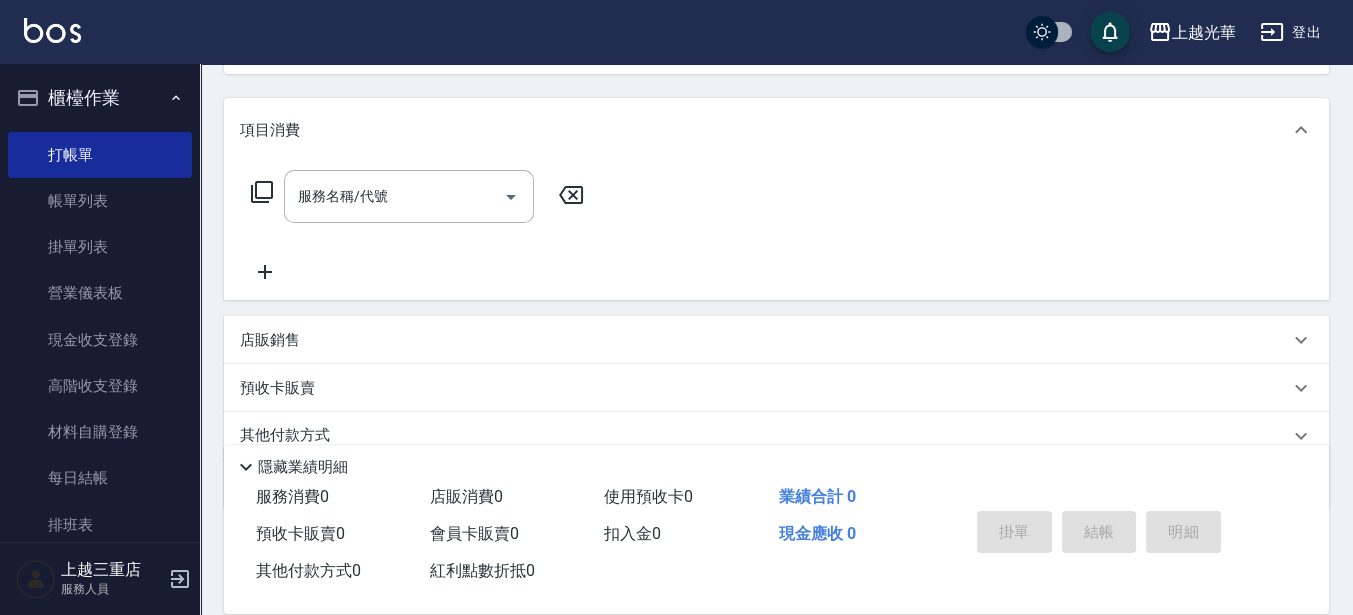 scroll, scrollTop: 312, scrollLeft: 0, axis: vertical 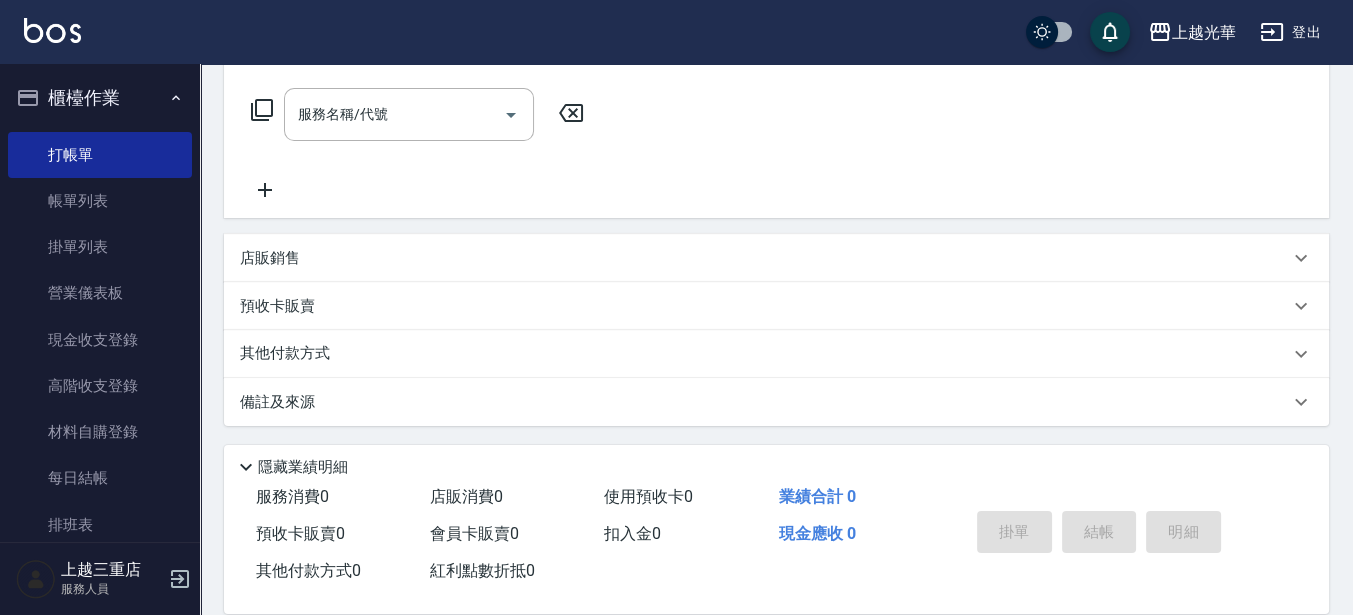 click on "店販銷售" at bounding box center [270, 258] 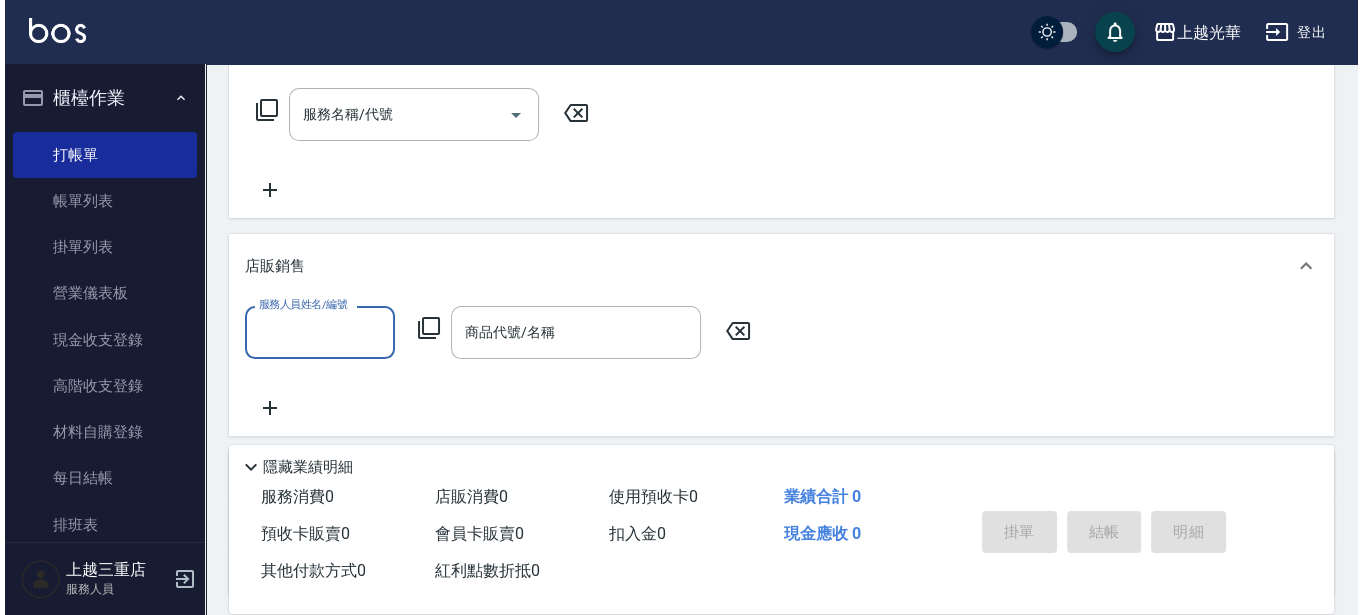 scroll, scrollTop: 0, scrollLeft: 0, axis: both 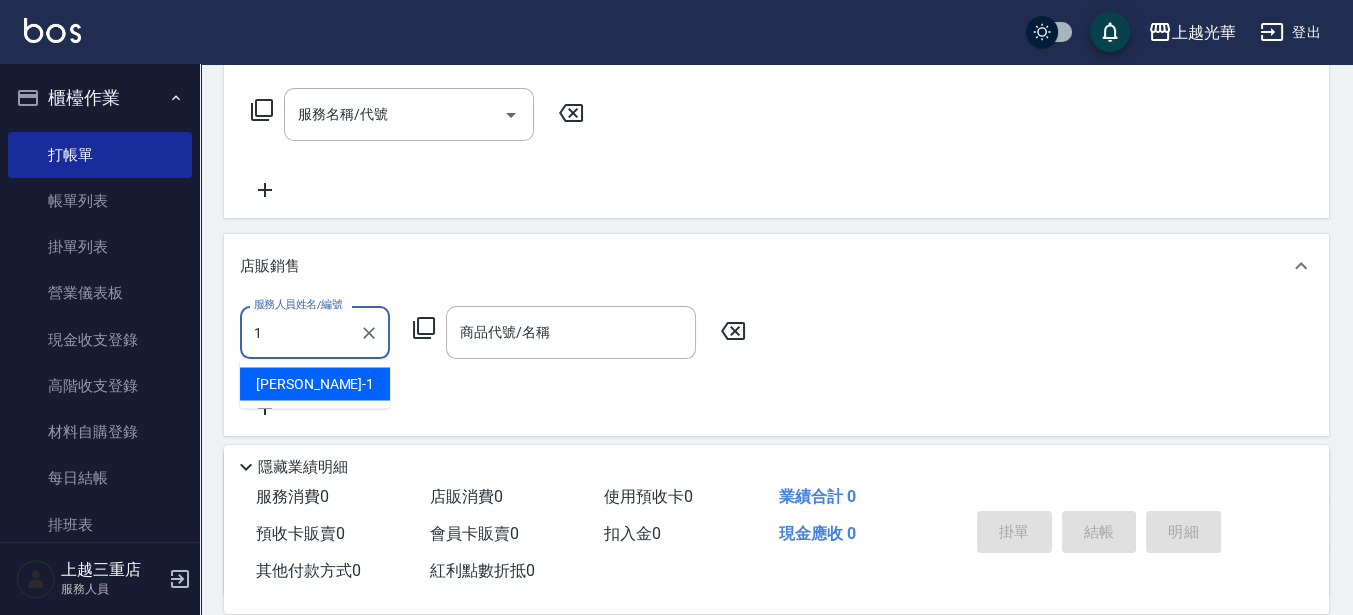 type on "小詹-1" 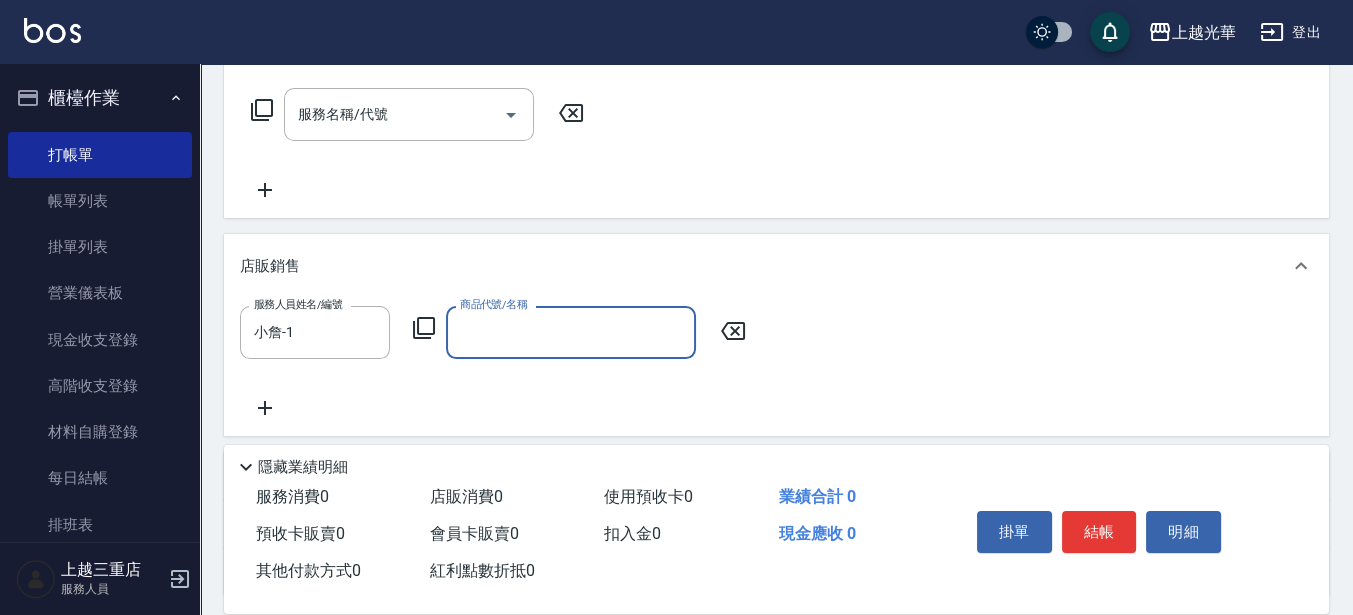 click 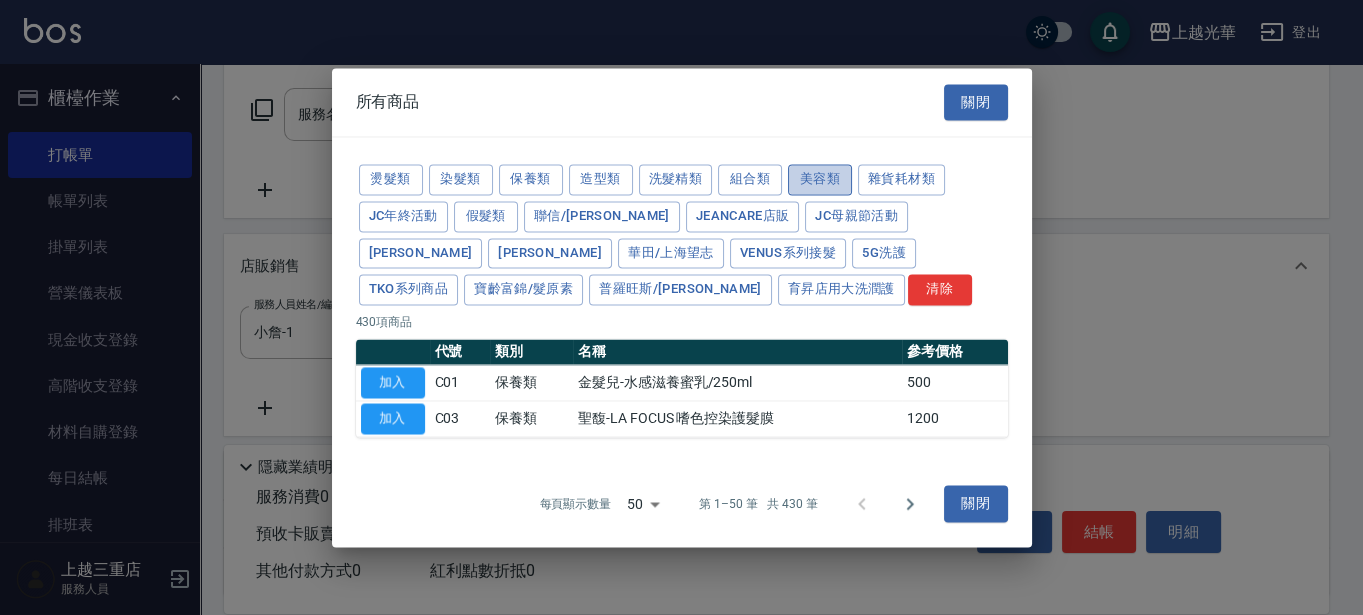 click on "美容類" at bounding box center [820, 179] 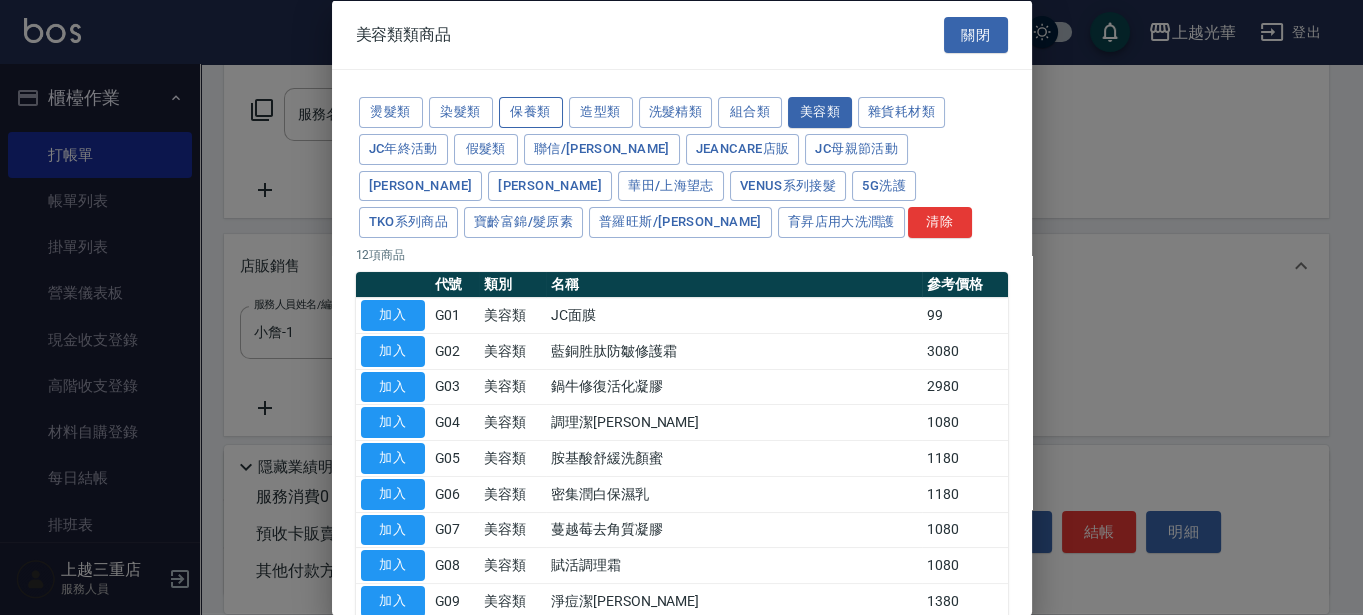 click on "保養類" at bounding box center (531, 112) 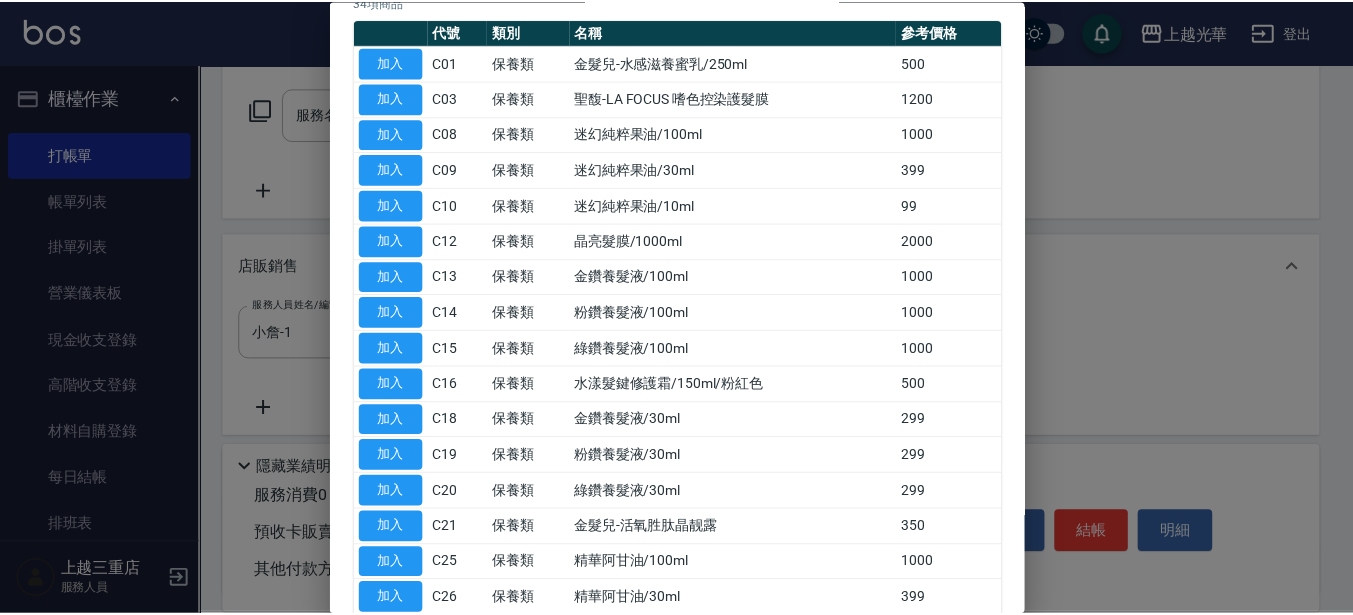 scroll, scrollTop: 375, scrollLeft: 0, axis: vertical 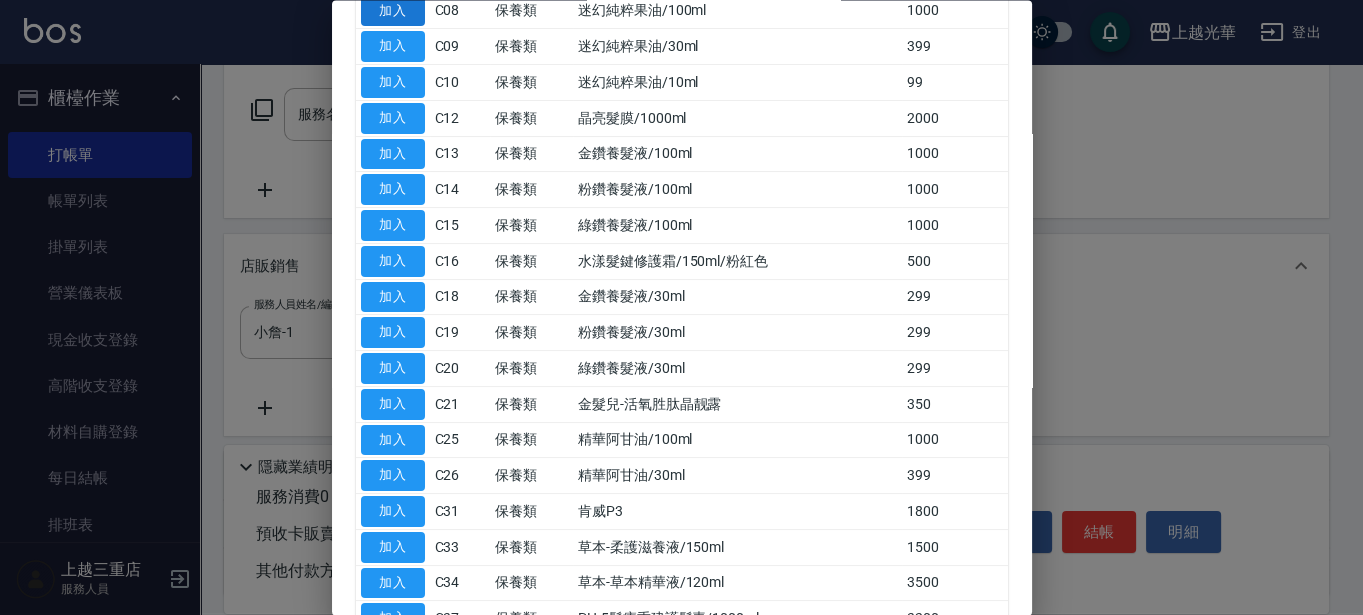 click on "加入" at bounding box center (393, 11) 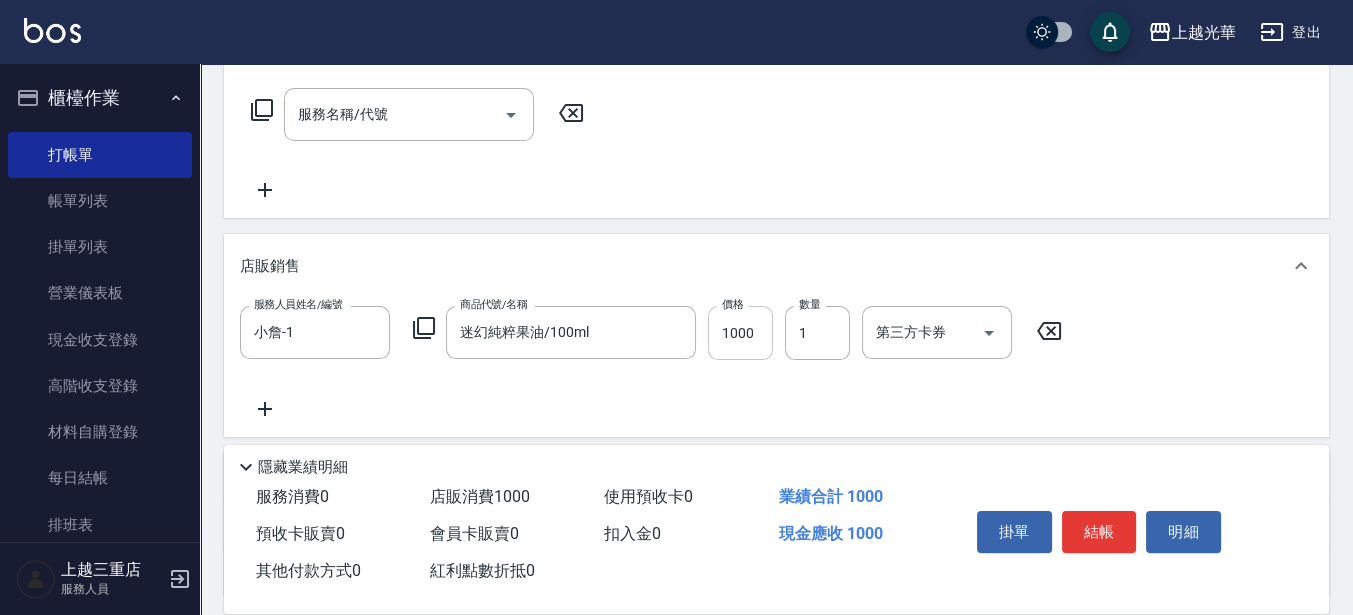 click on "1000" at bounding box center [740, 333] 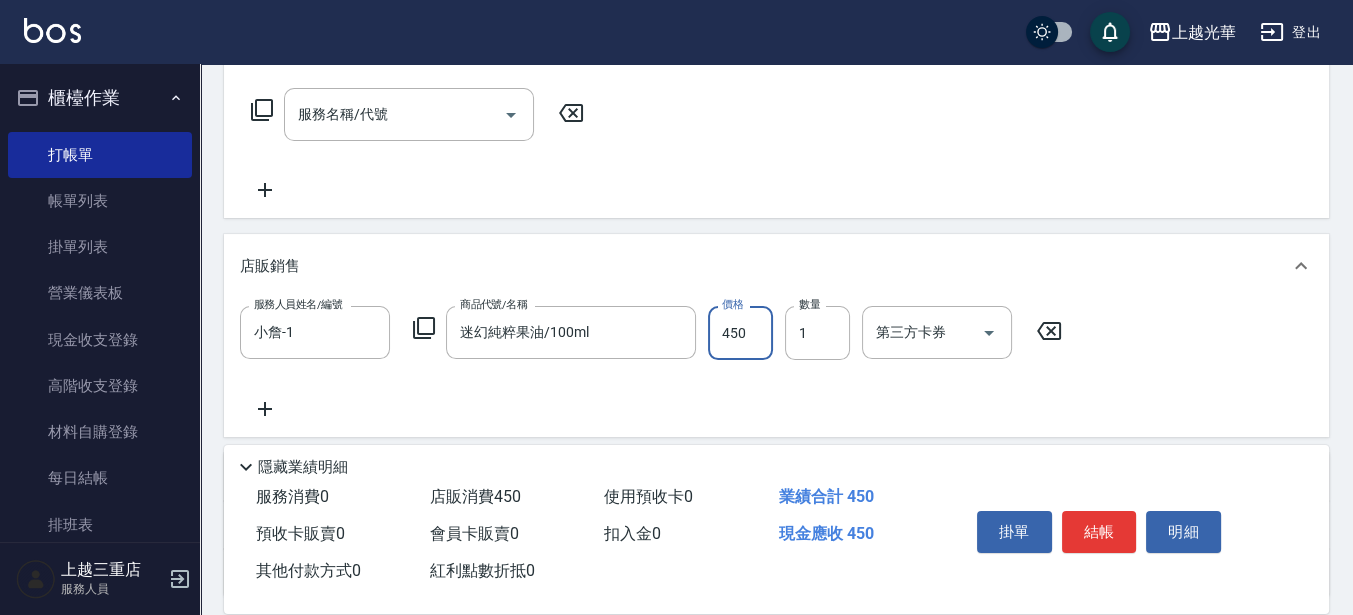 type on "450" 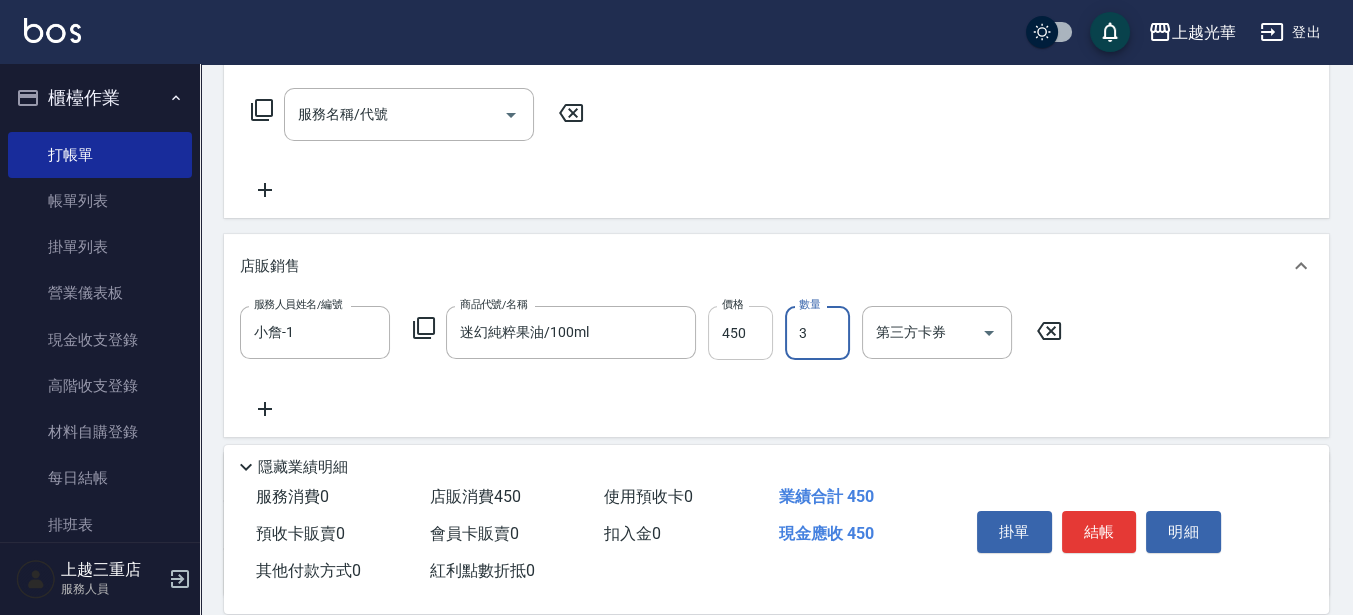 type on "3" 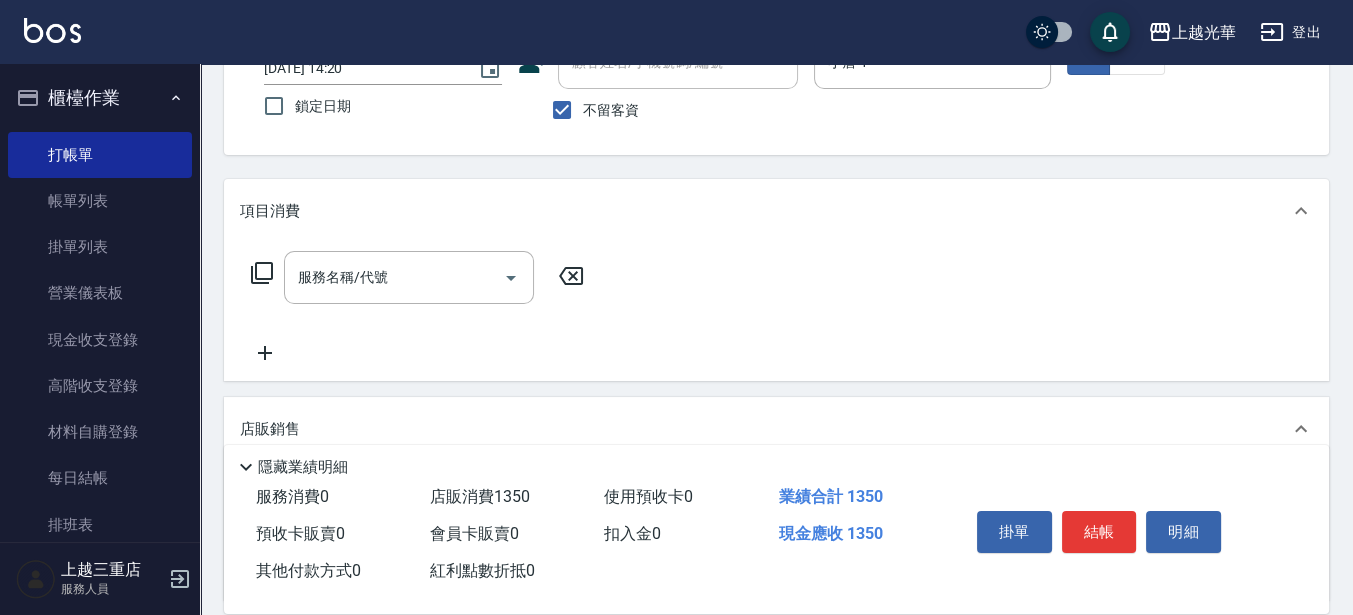 scroll, scrollTop: 0, scrollLeft: 0, axis: both 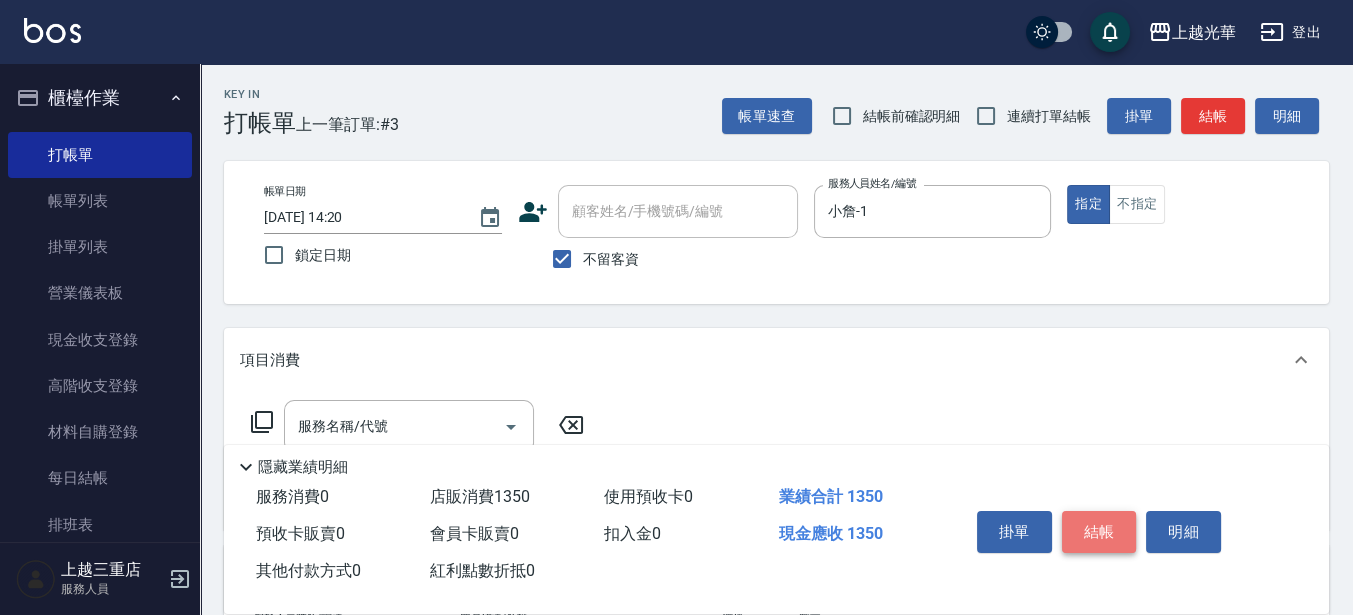 click on "結帳" at bounding box center [1099, 532] 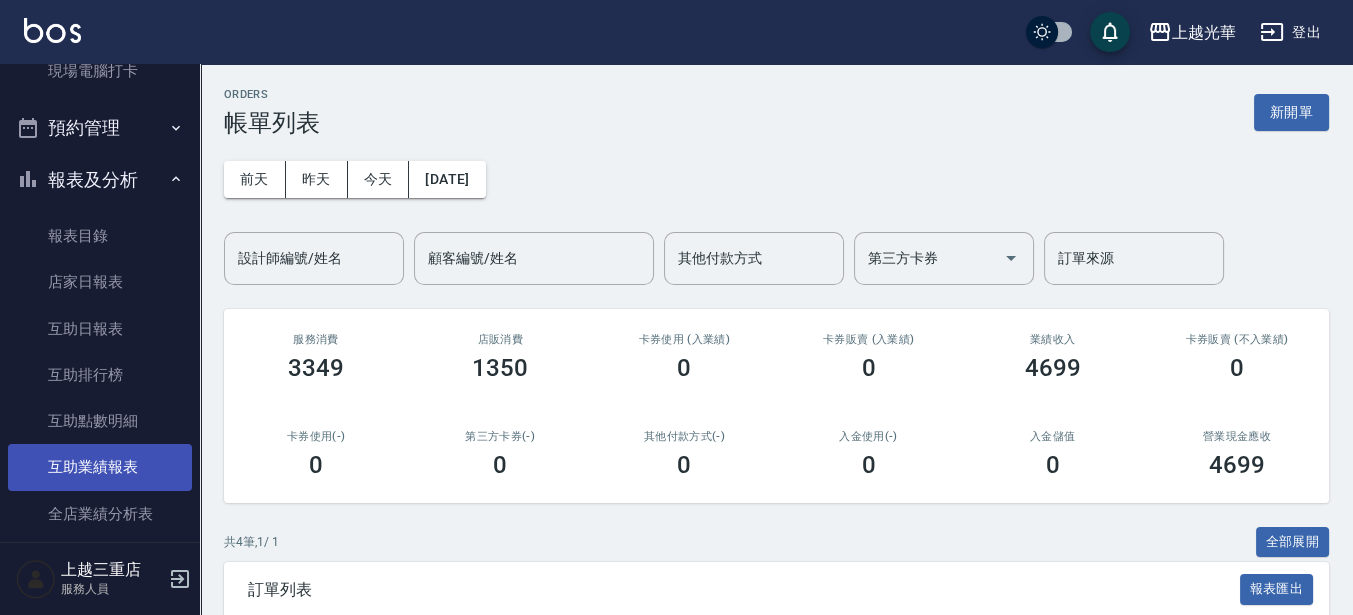 scroll, scrollTop: 625, scrollLeft: 0, axis: vertical 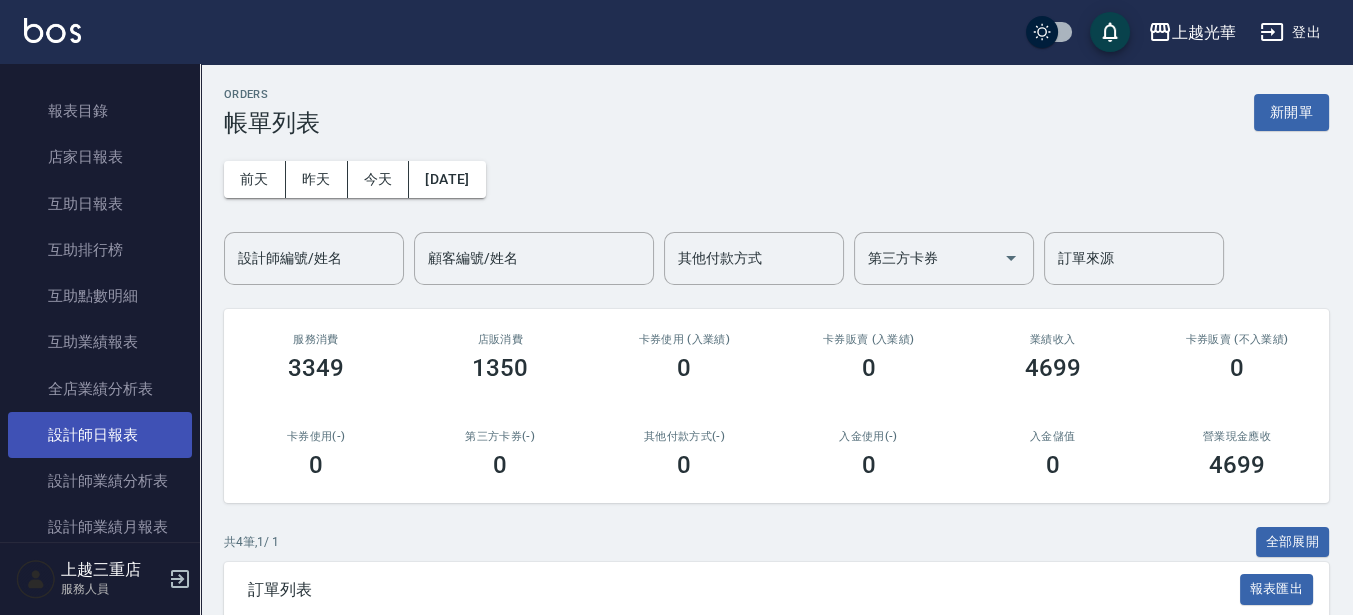 click on "設計師日報表" at bounding box center (100, 435) 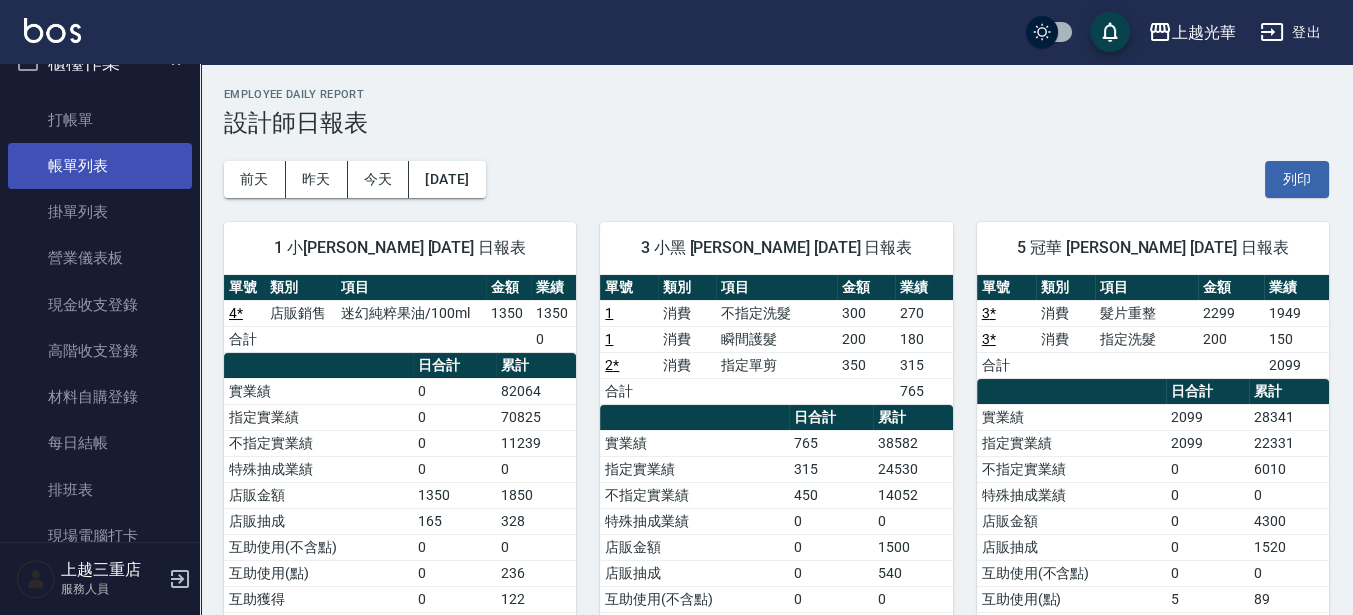scroll, scrollTop: 0, scrollLeft: 0, axis: both 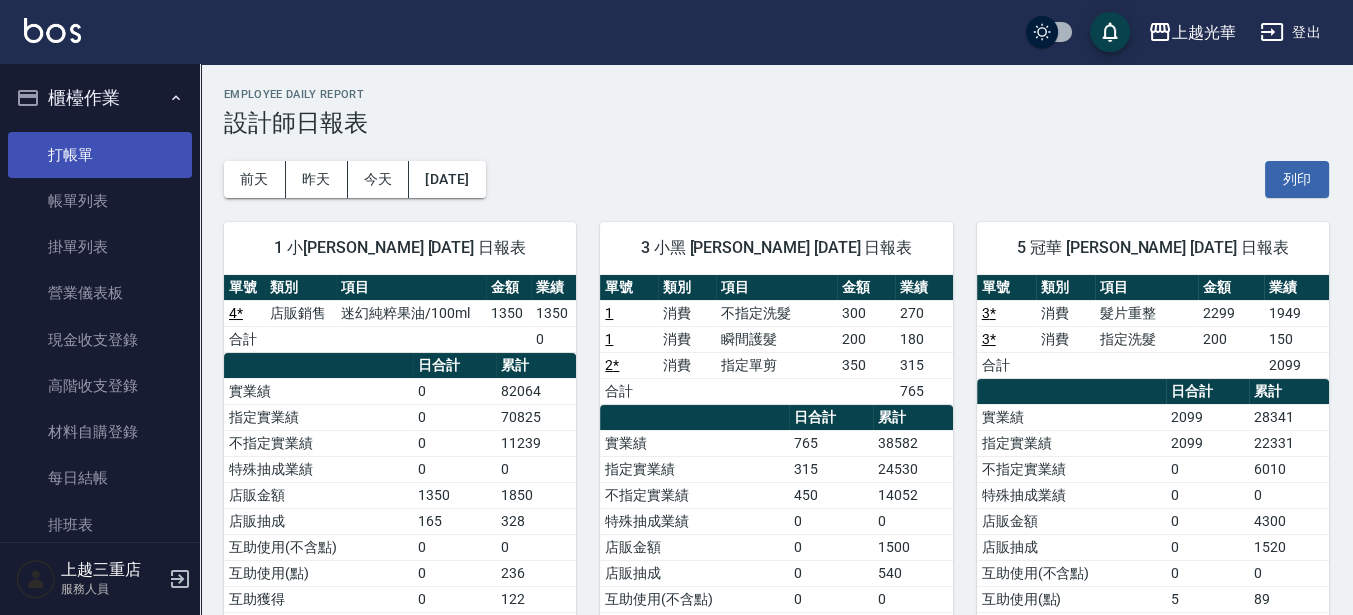 click on "打帳單" at bounding box center [100, 155] 